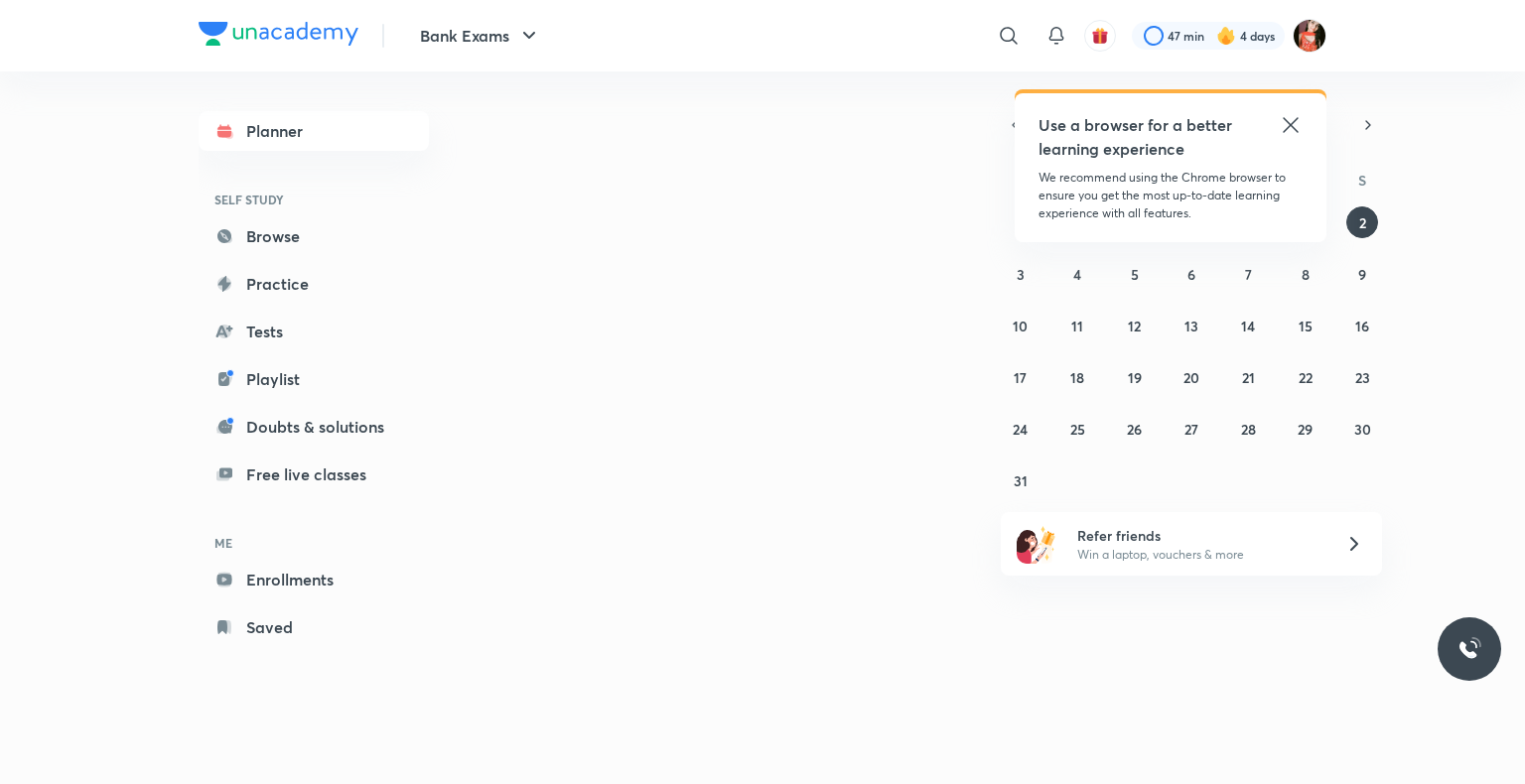 scroll, scrollTop: 0, scrollLeft: 0, axis: both 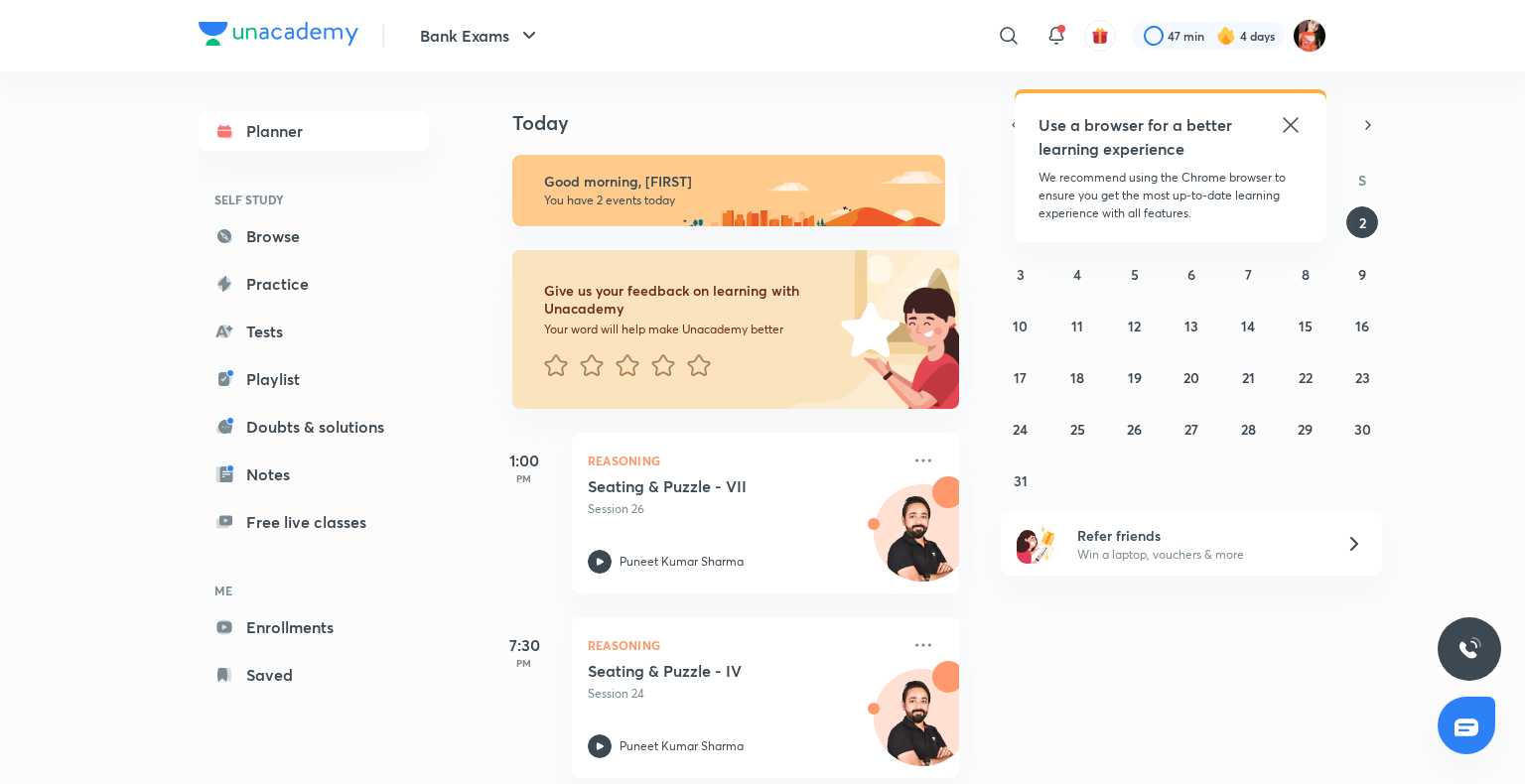 click on "Use a browser for a better learning experience" at bounding box center (1171, 137) 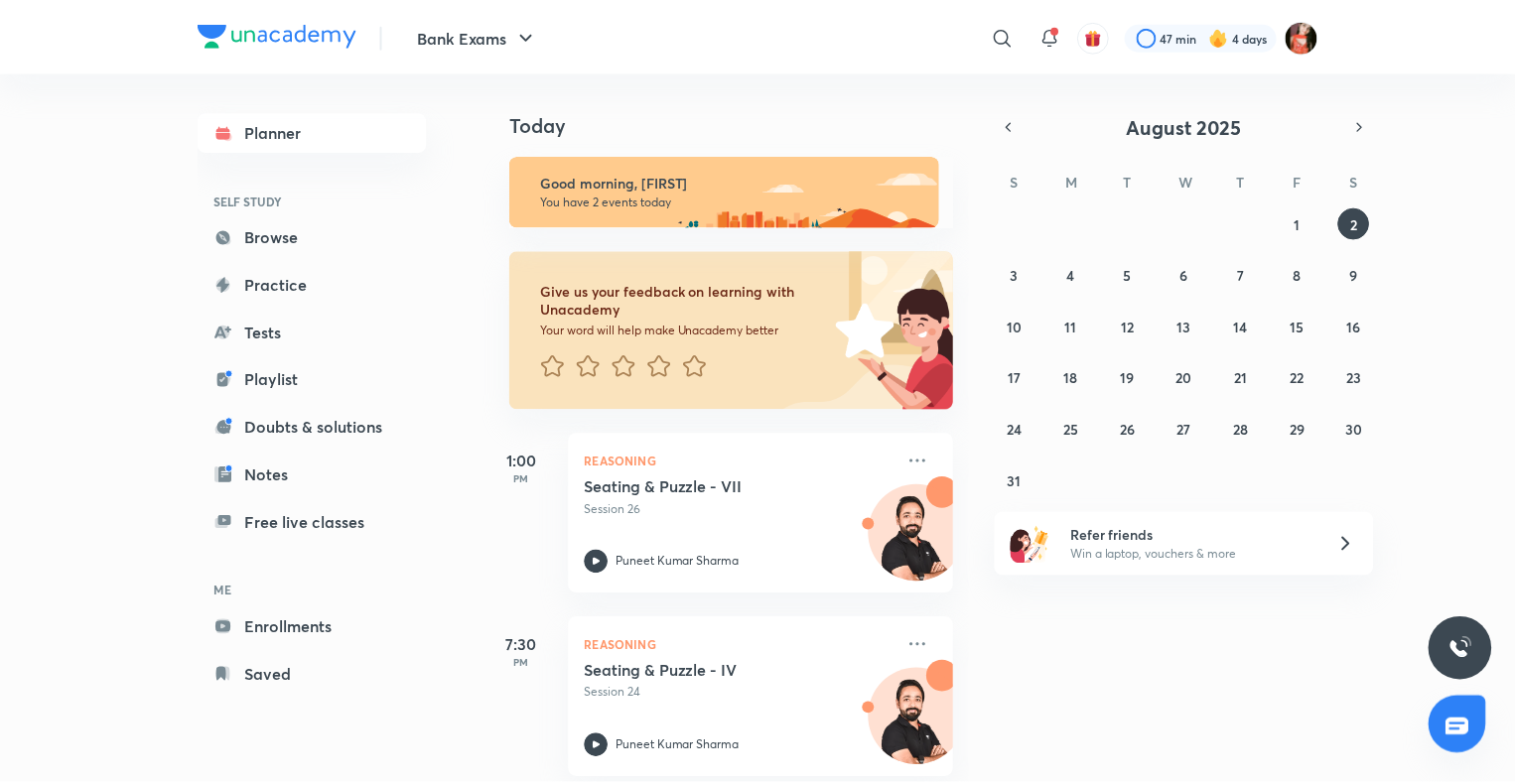 scroll, scrollTop: 24, scrollLeft: 0, axis: vertical 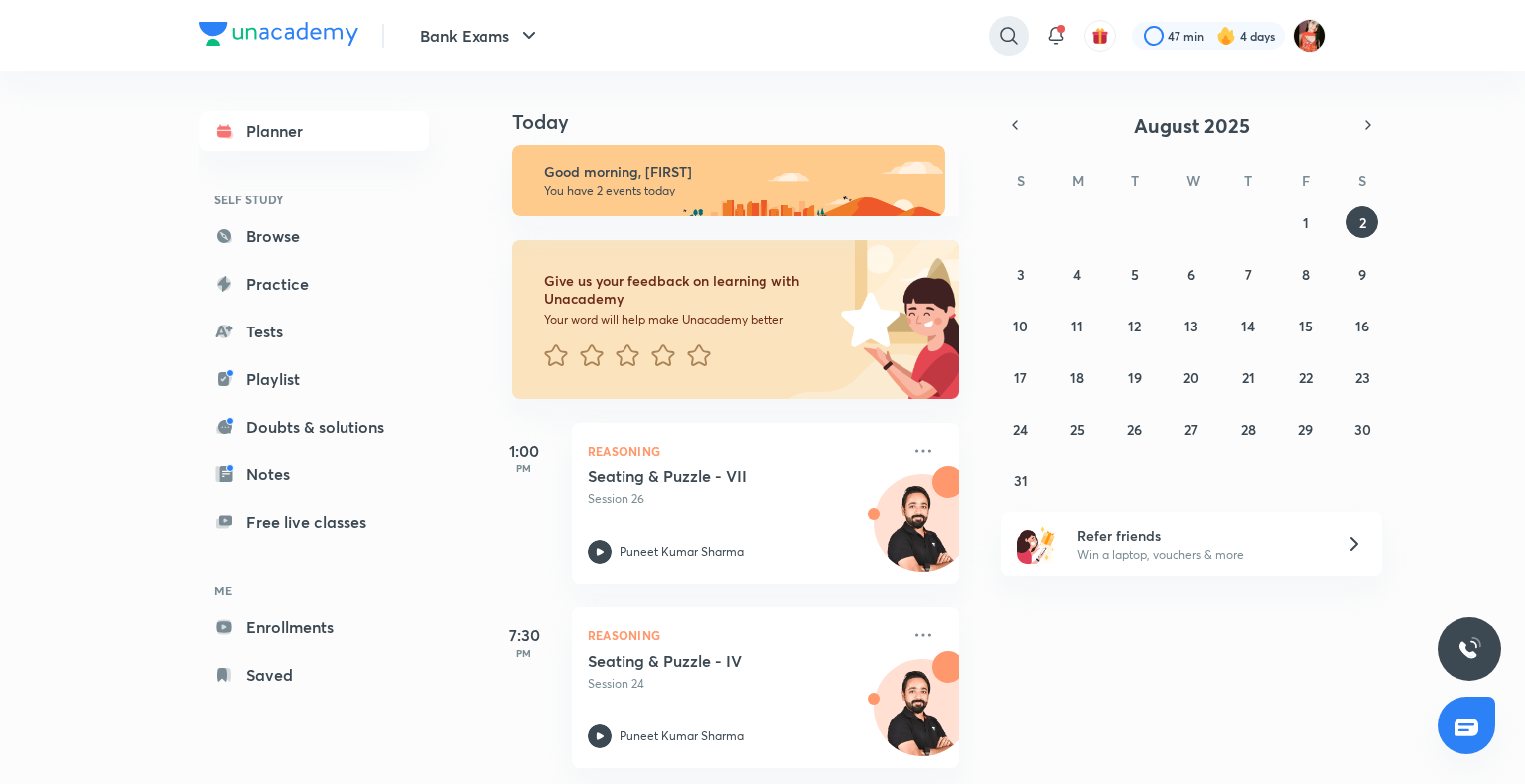 click at bounding box center [1009, 36] 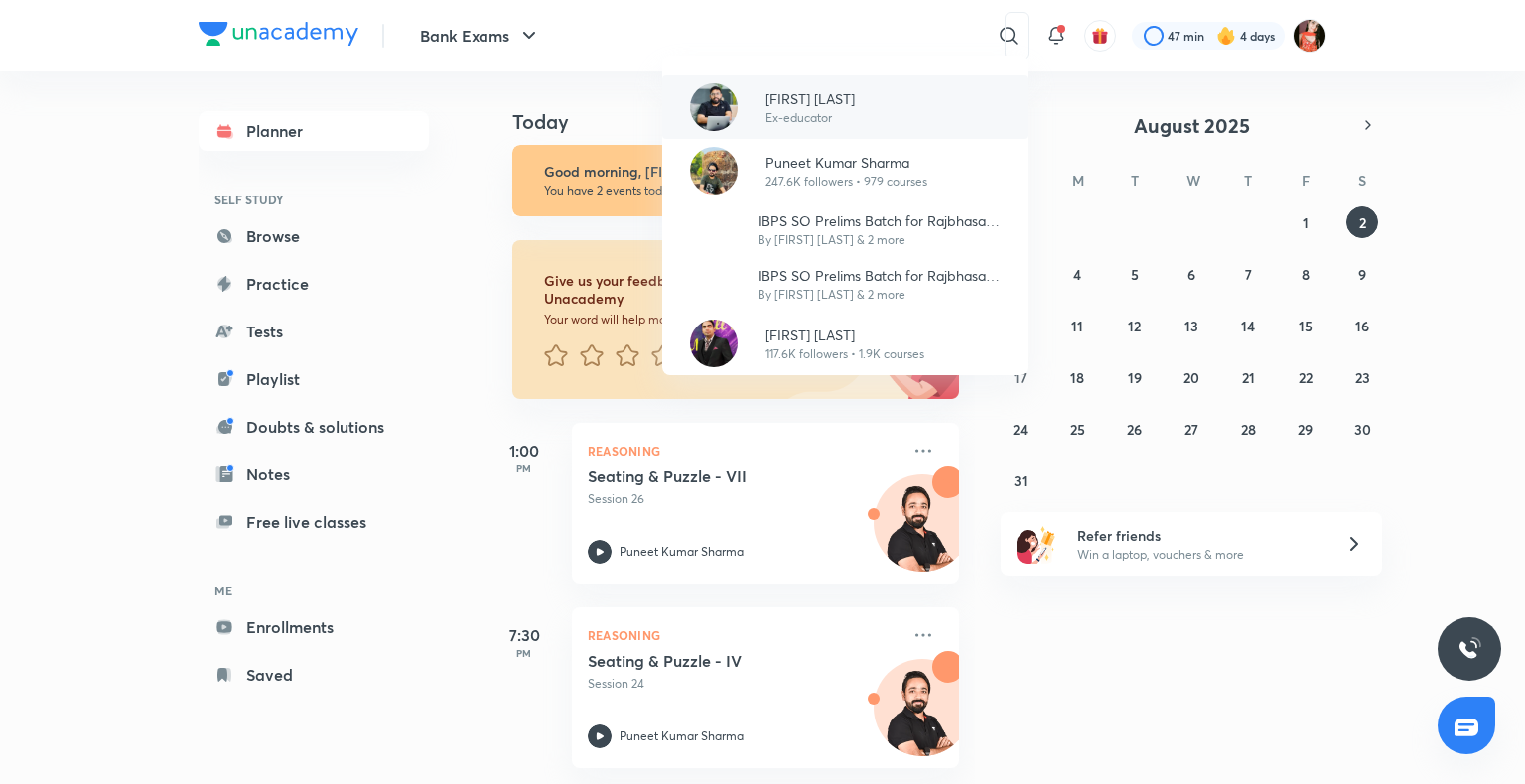 click on "Ex-educator" at bounding box center (810, 118) 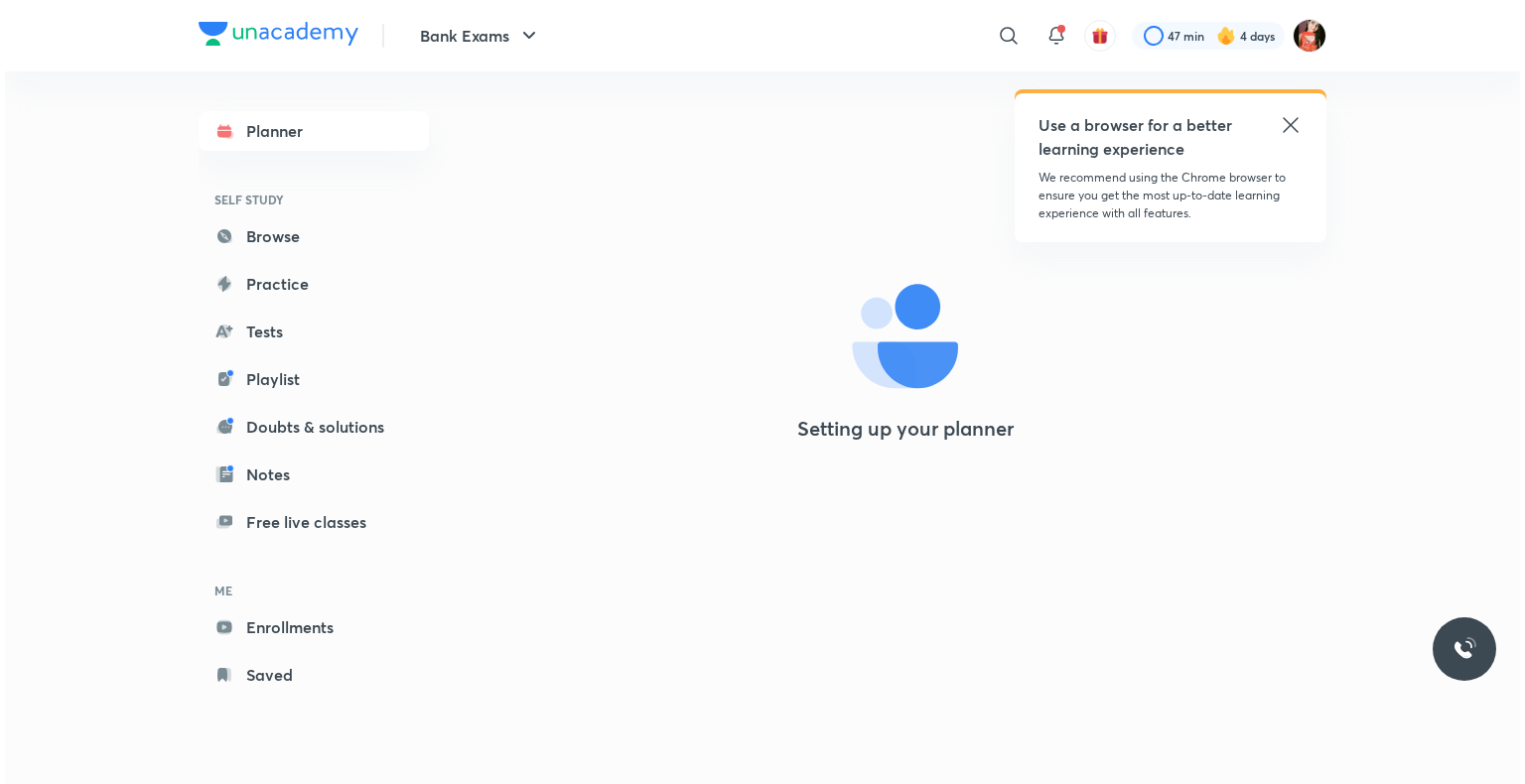 scroll, scrollTop: 0, scrollLeft: 0, axis: both 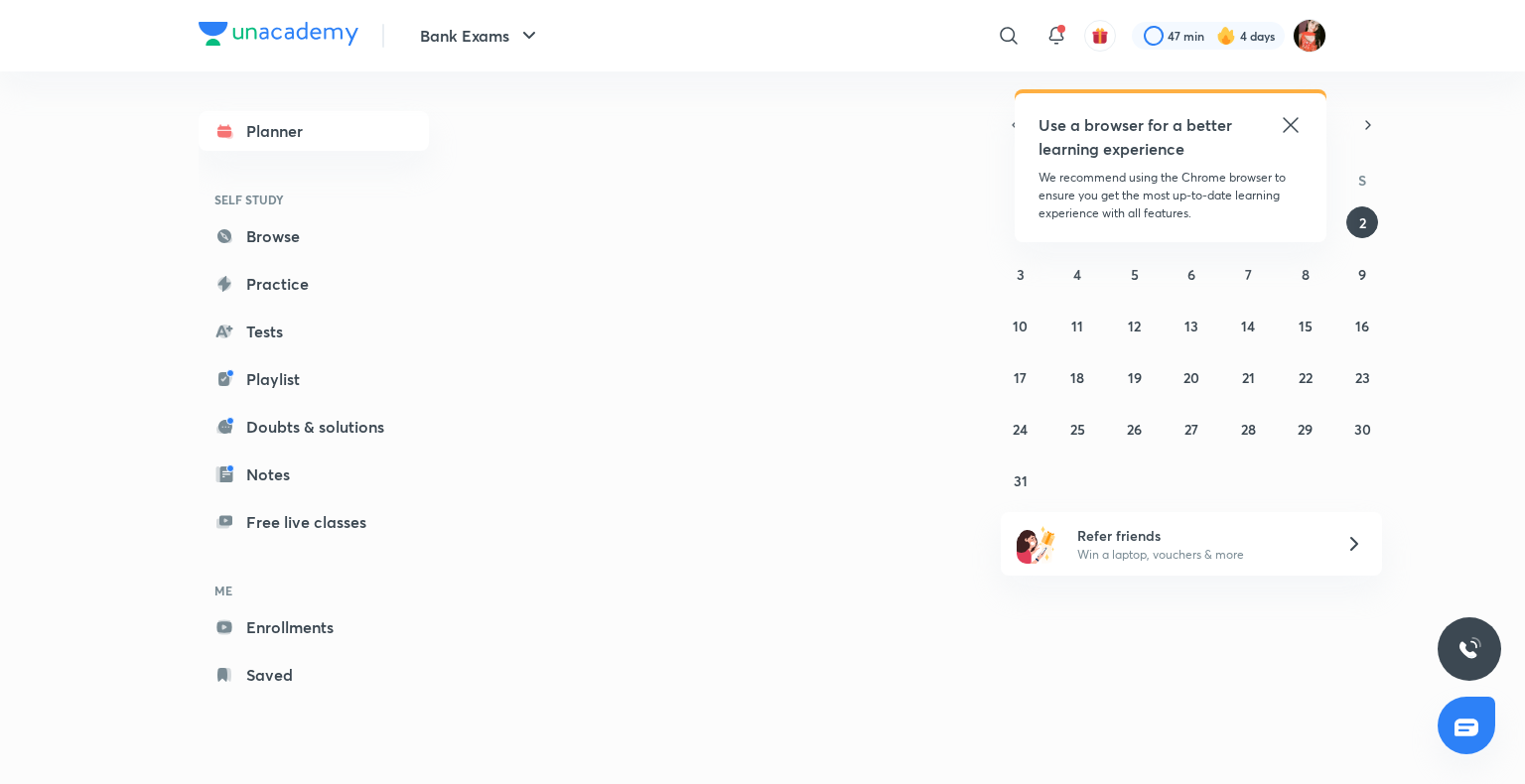 click on "Use a browser for a better learning experience" at bounding box center (1171, 137) 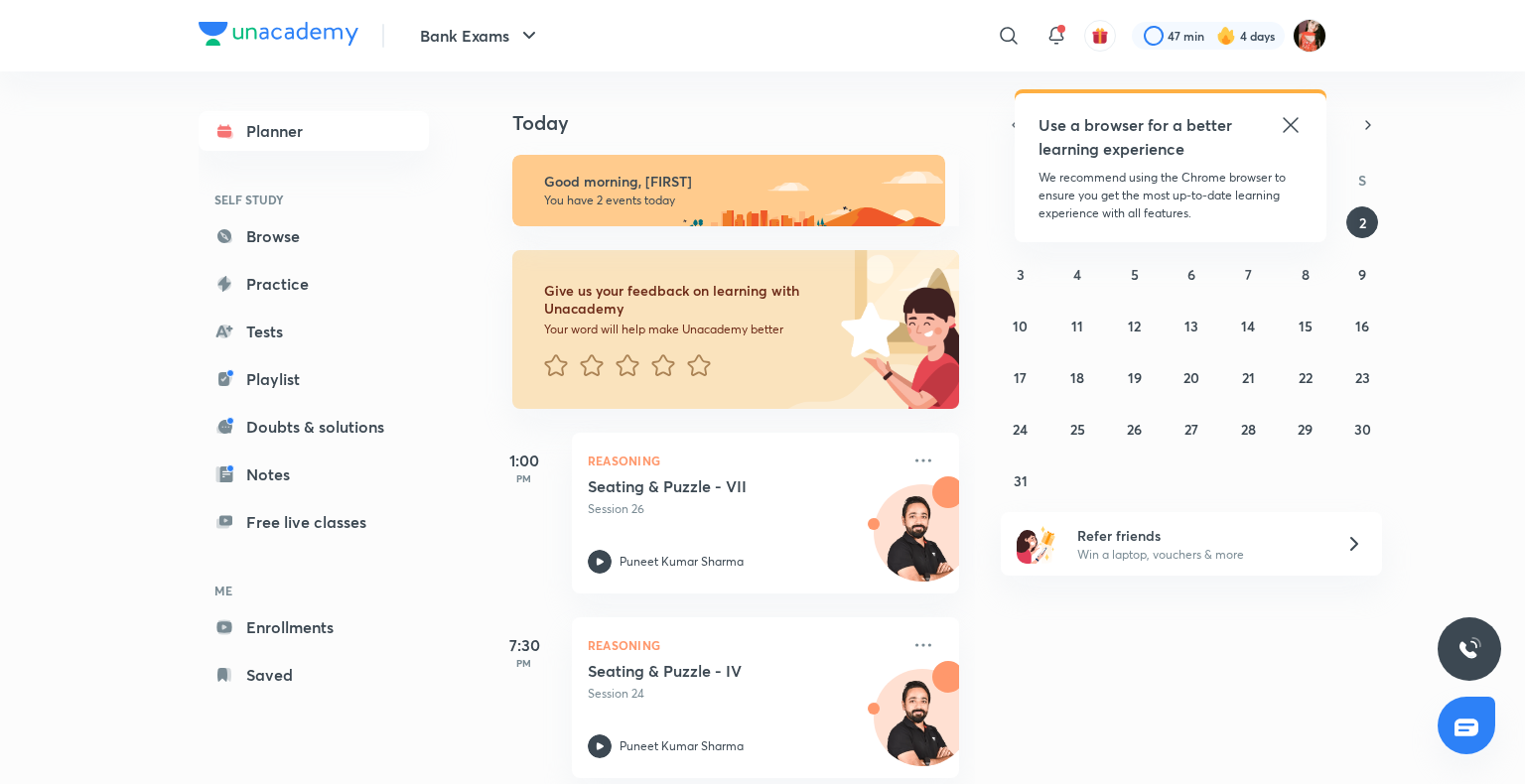 click 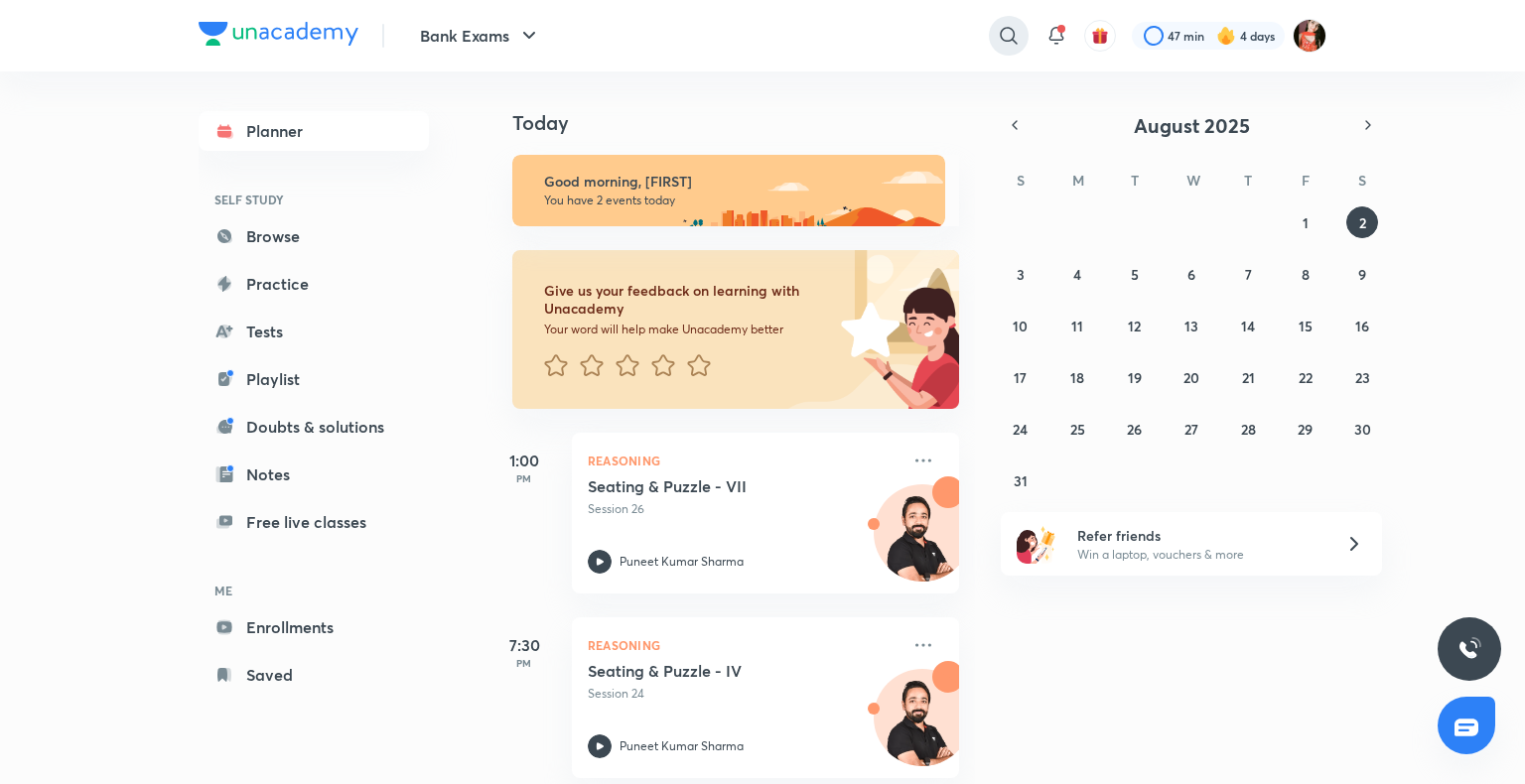 click 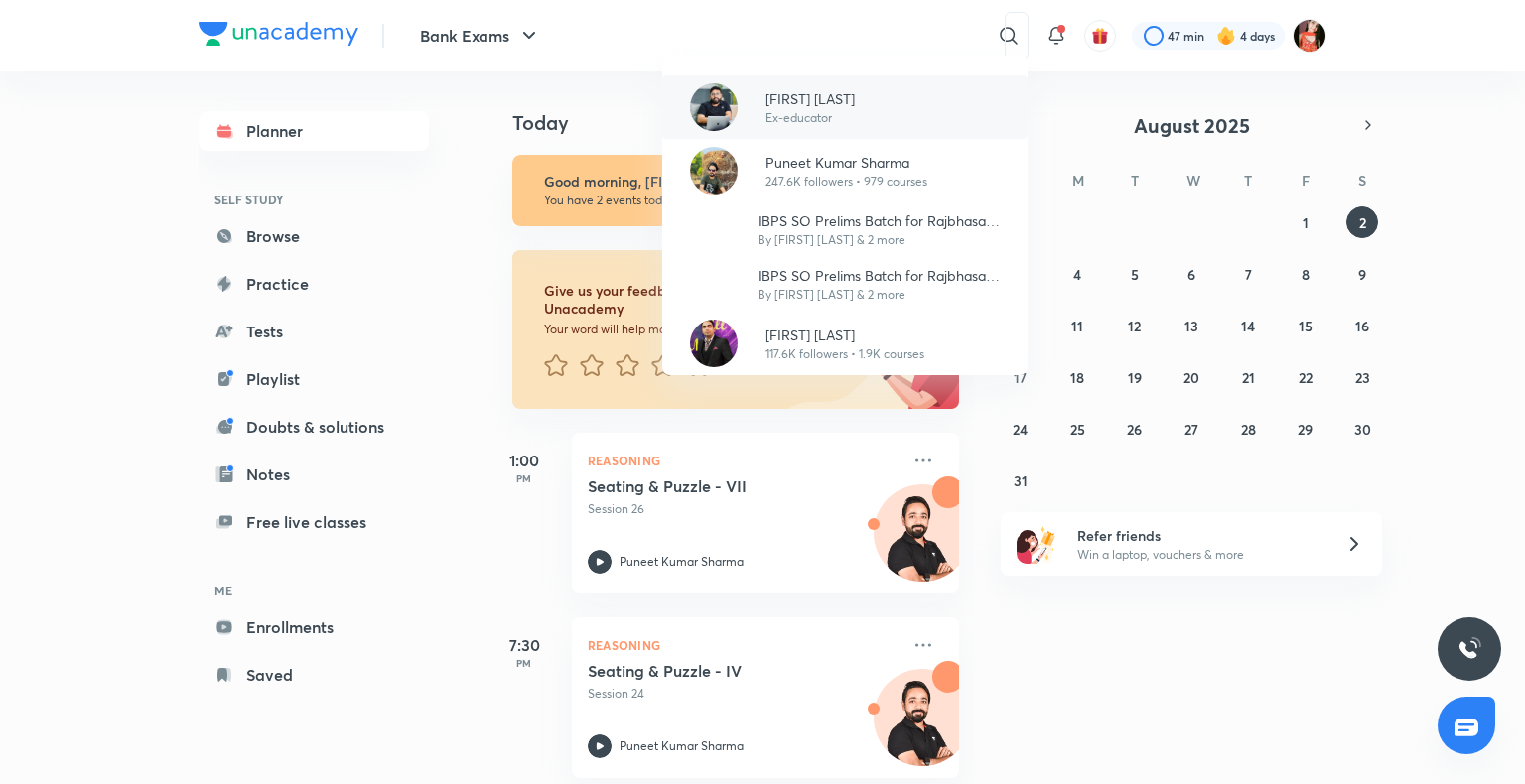 click at bounding box center [714, 107] 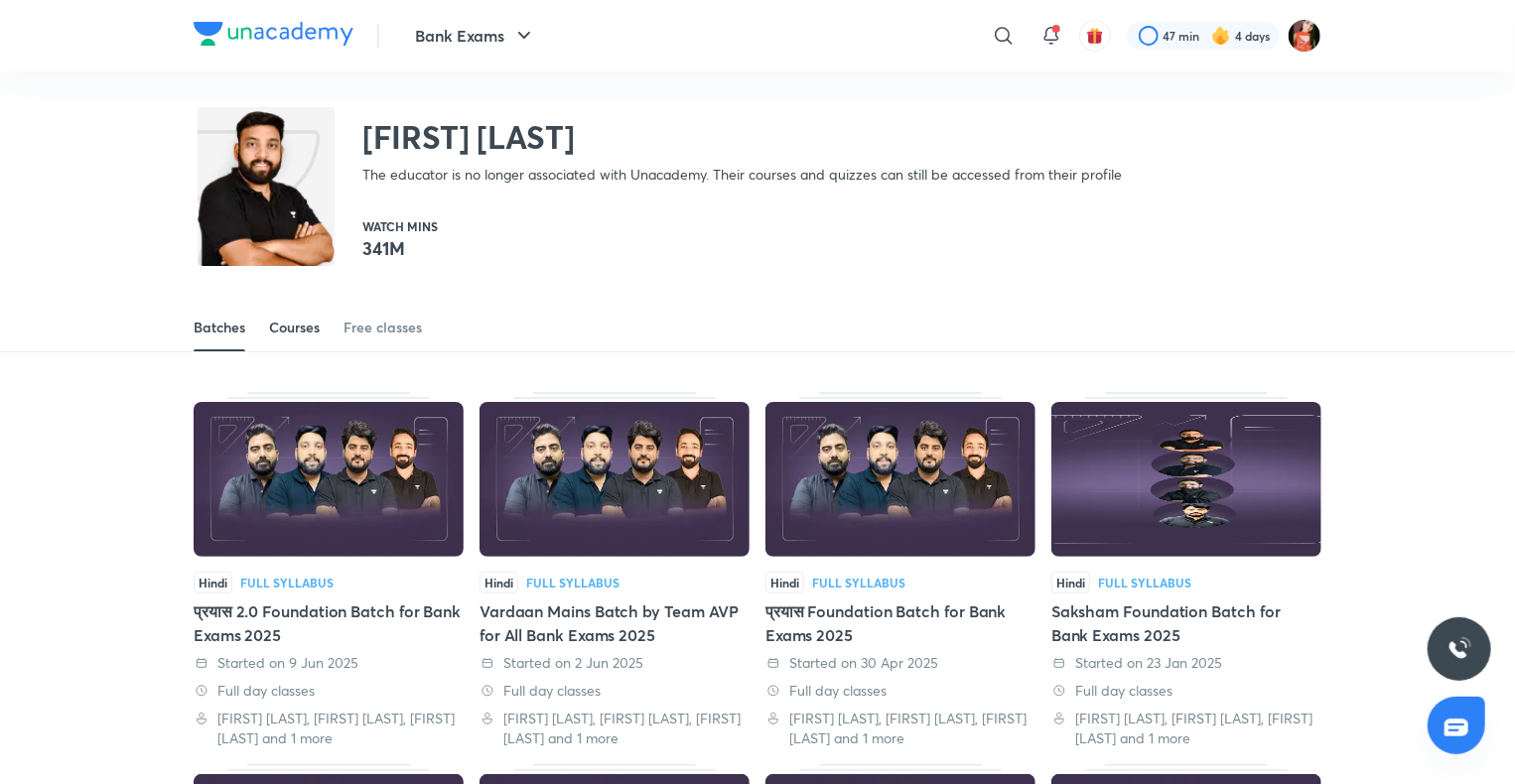 click on "Courses" at bounding box center [294, 327] 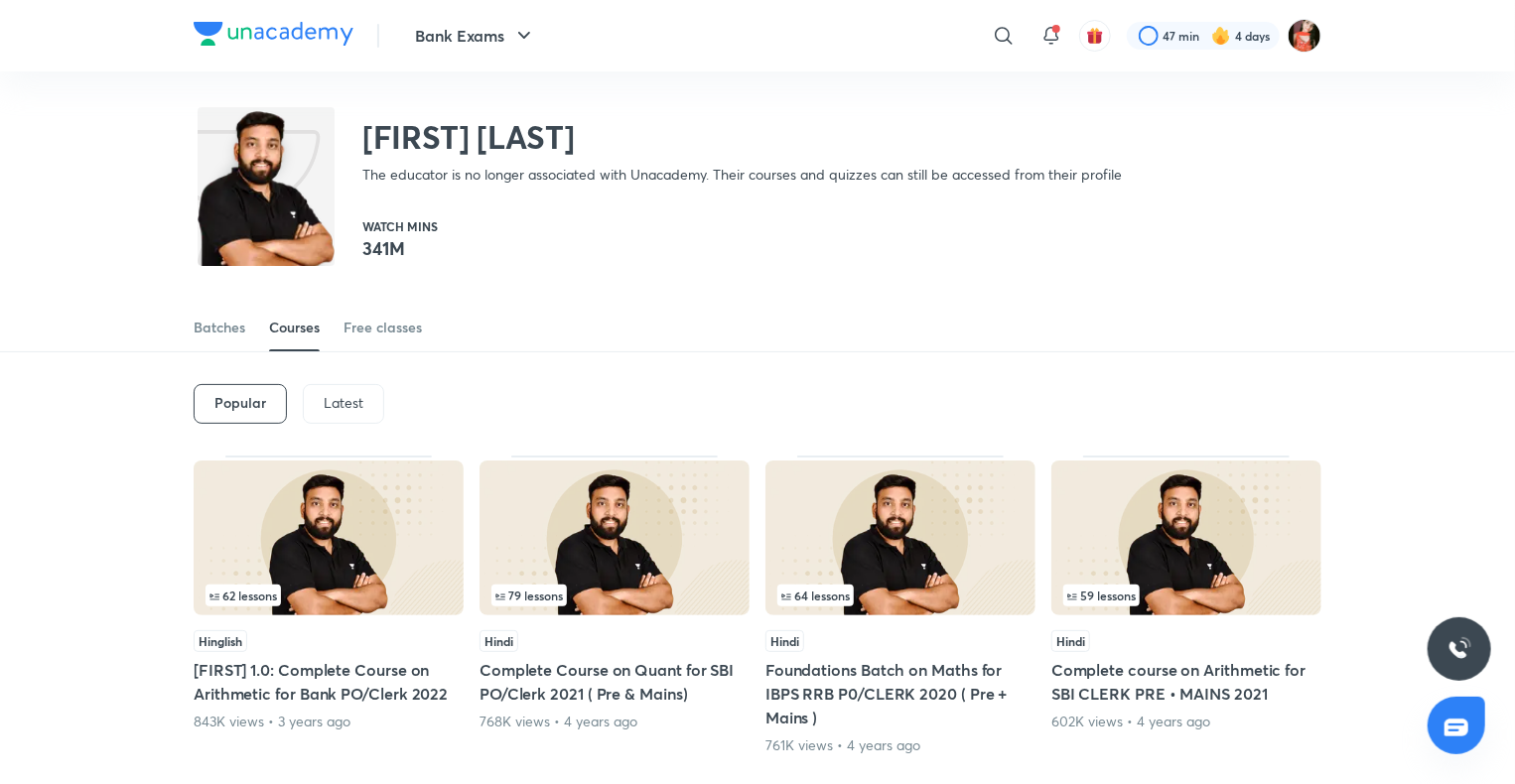 click on "Latest" at bounding box center (344, 404) 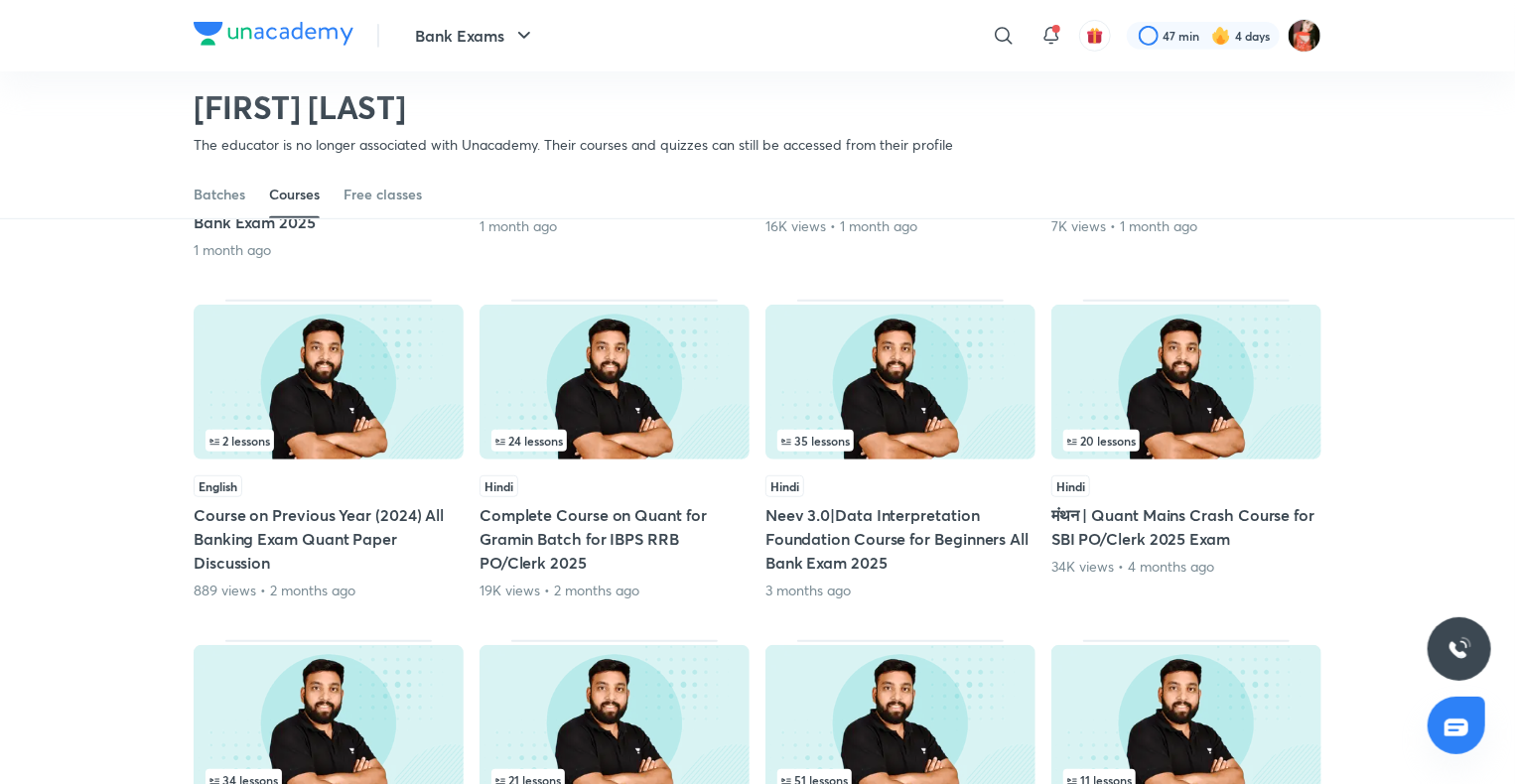 scroll, scrollTop: 853, scrollLeft: 0, axis: vertical 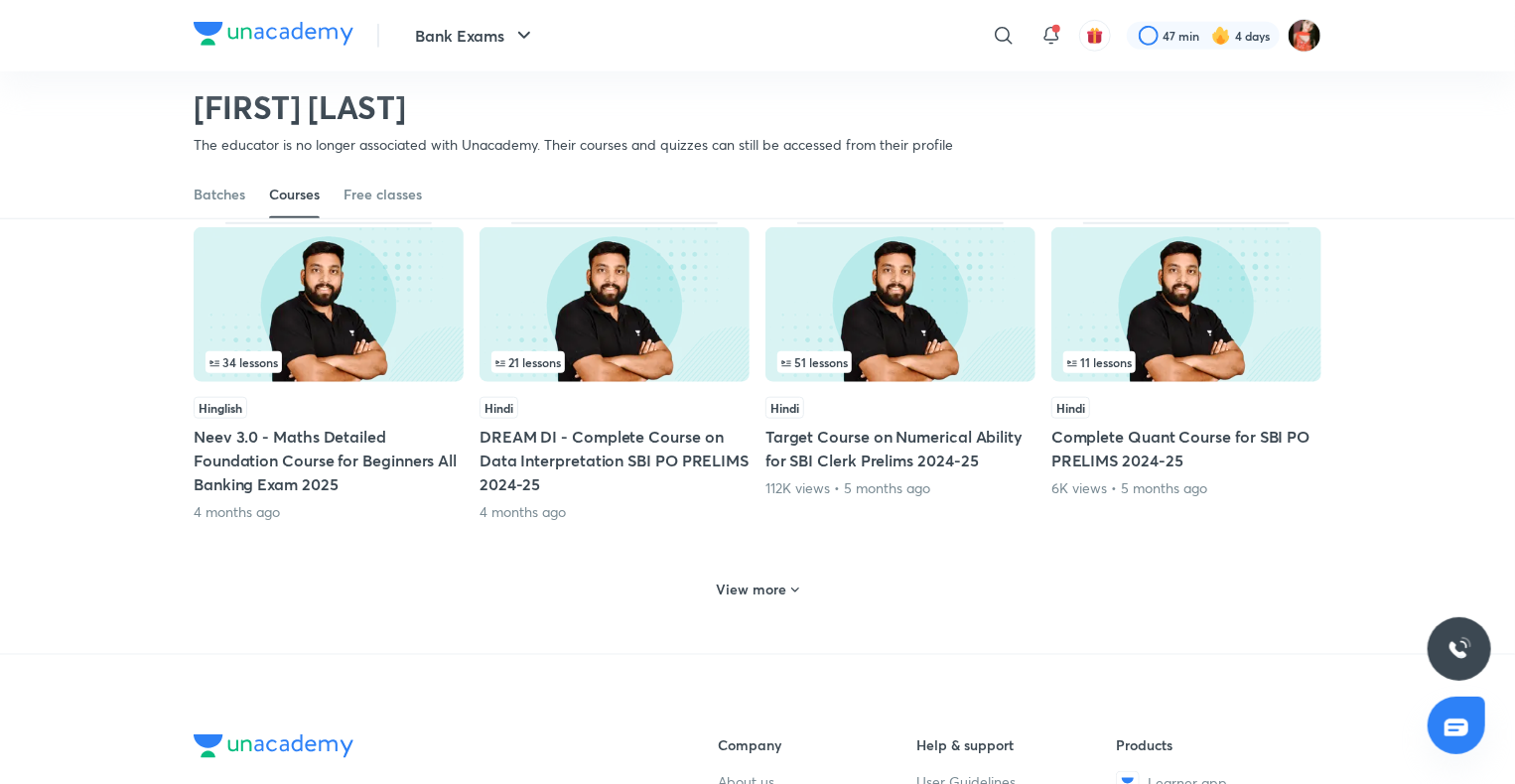 click on "View more" at bounding box center [752, 589] 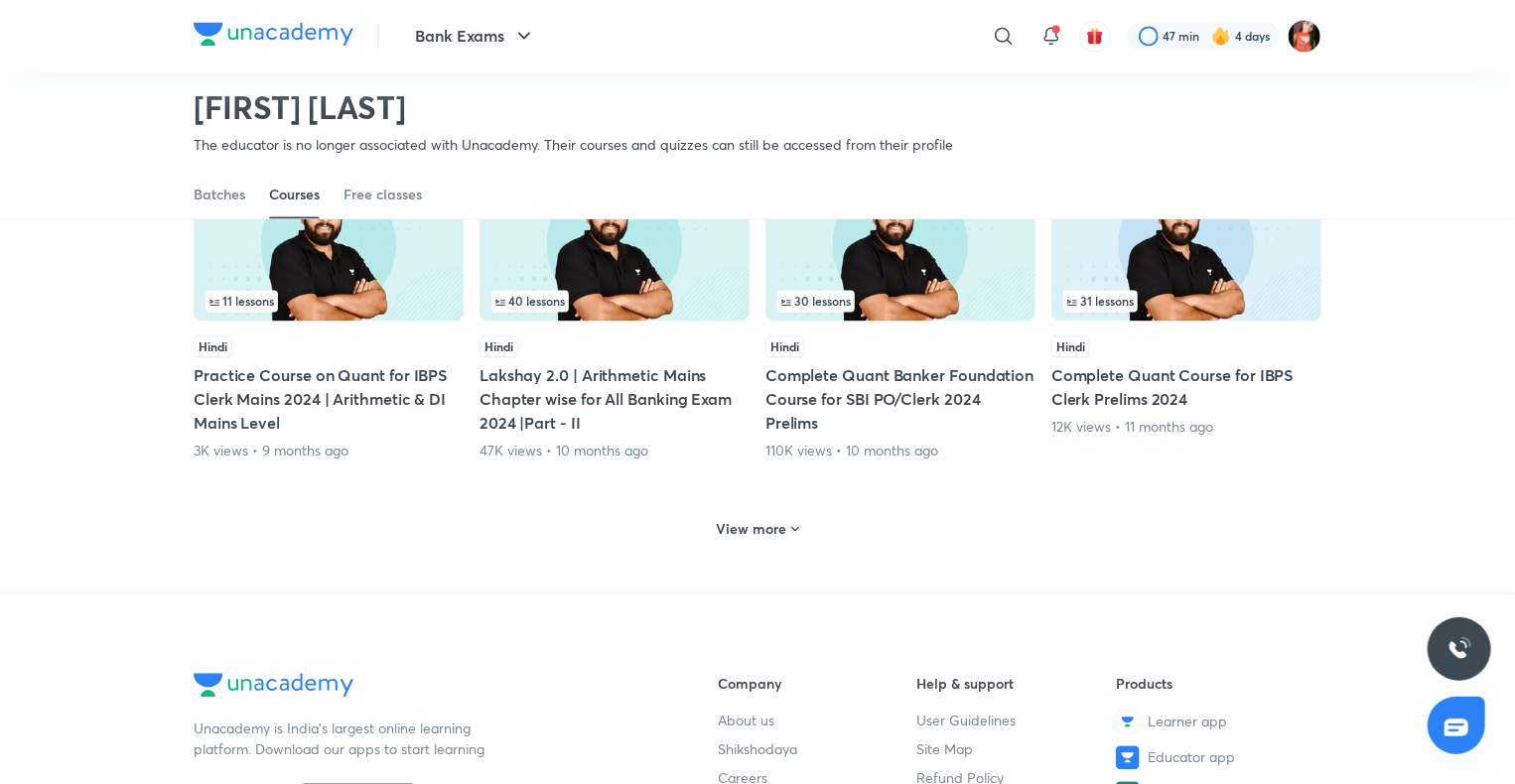 scroll, scrollTop: 2044, scrollLeft: 0, axis: vertical 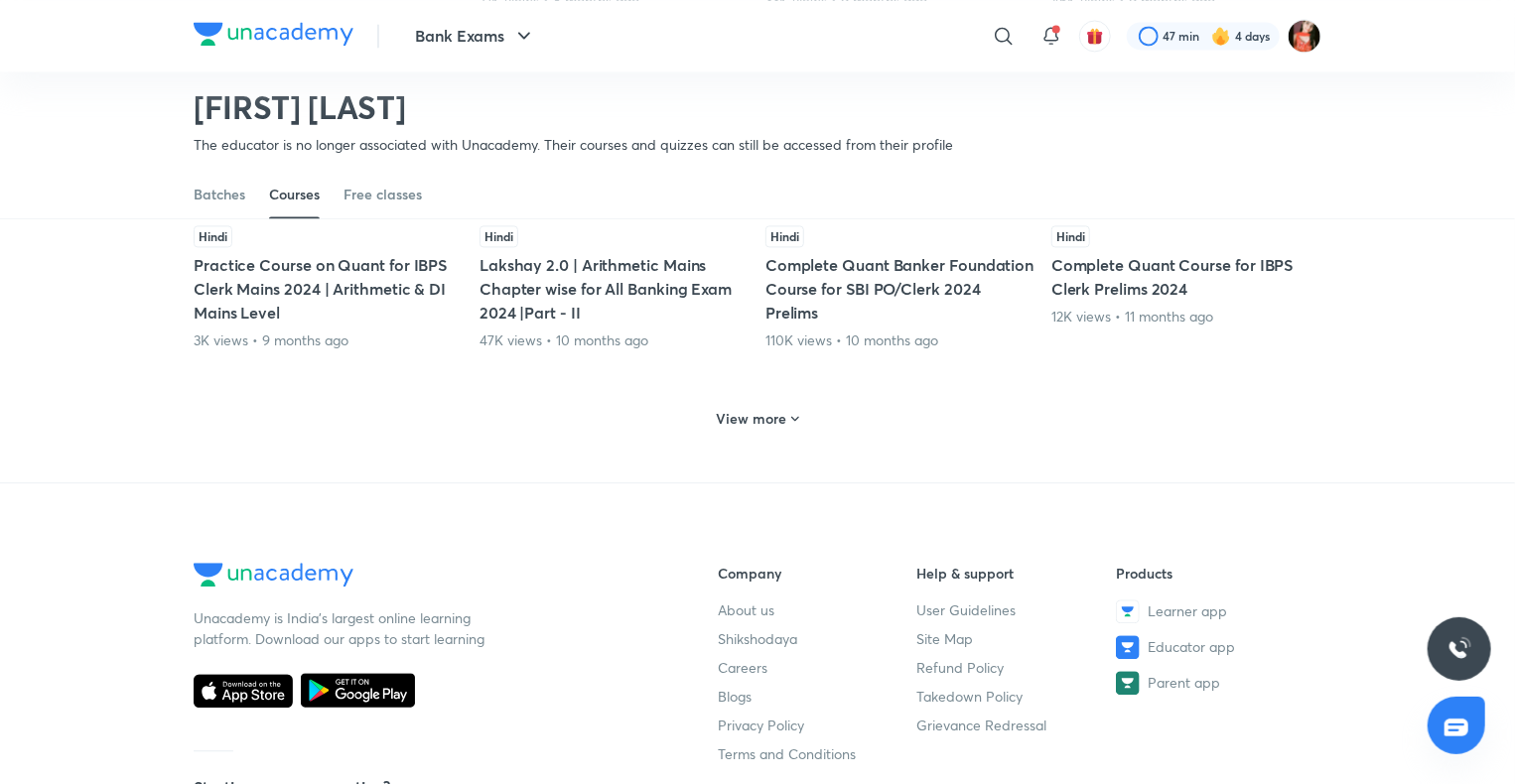 click on "View more" at bounding box center (758, 418) 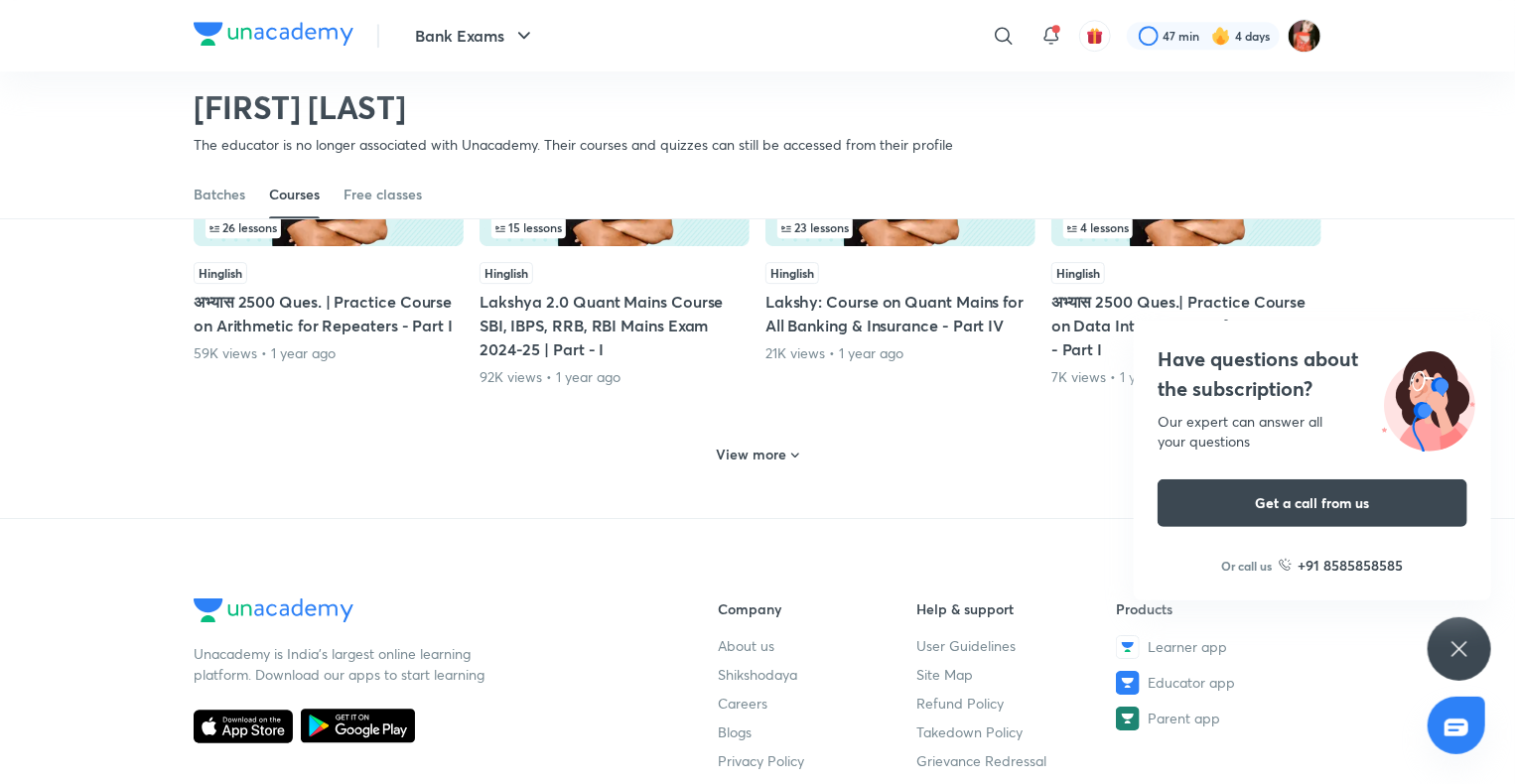 scroll, scrollTop: 3037, scrollLeft: 0, axis: vertical 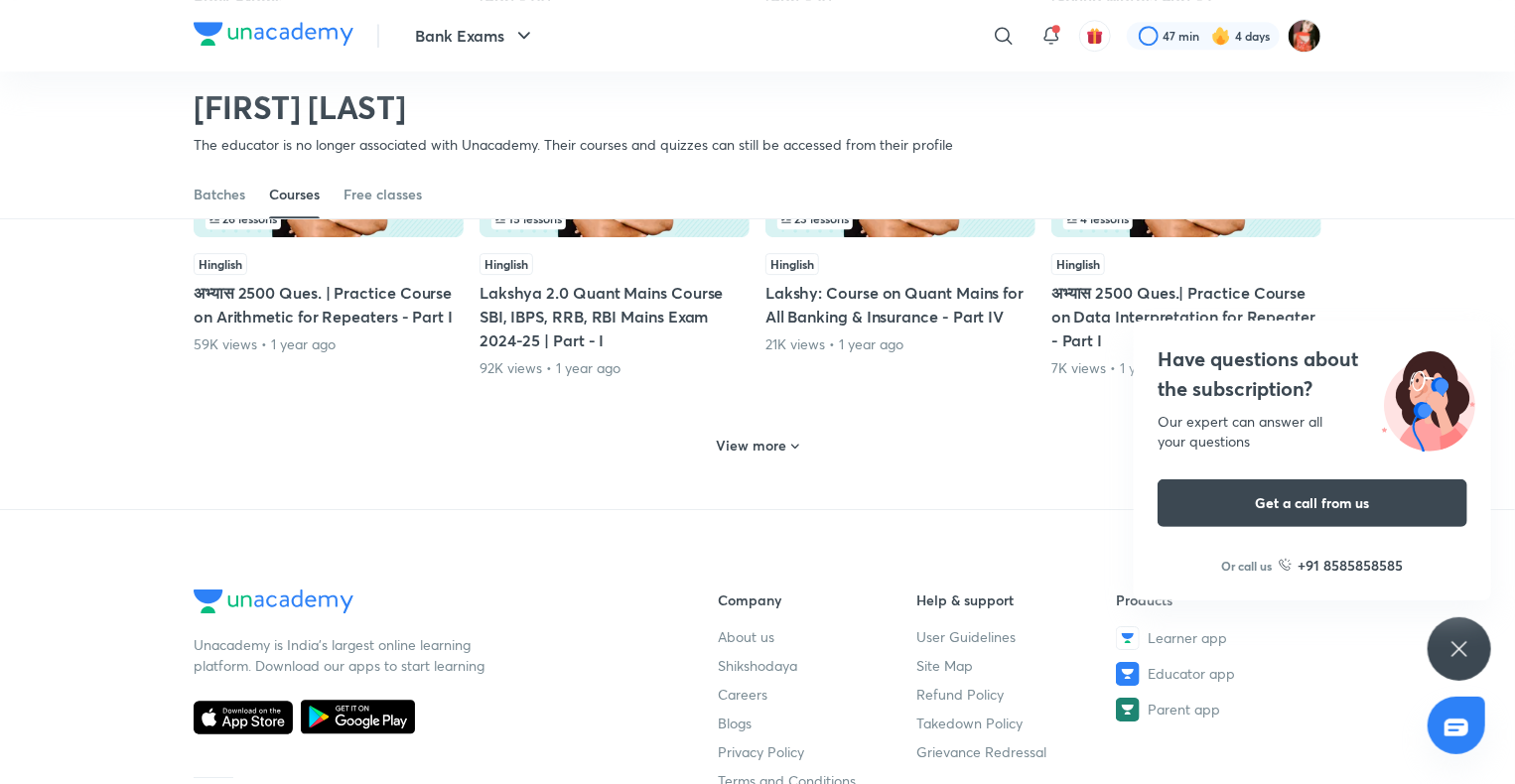 click on "View more" at bounding box center (758, 444) 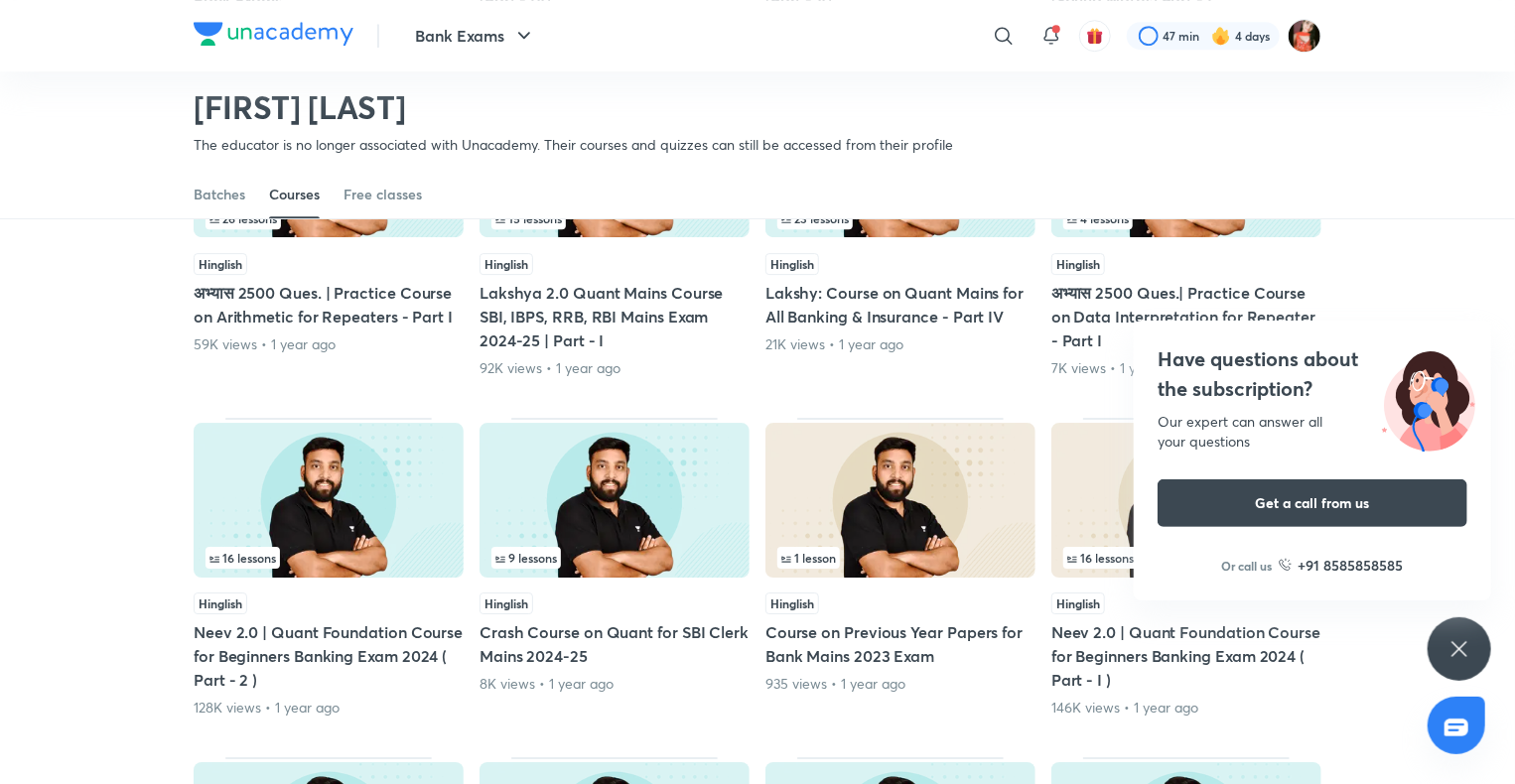 click on "Have questions about the subscription? Our expert can answer all your questions Get a call from us Or call us +91 8585858585" at bounding box center [1459, 649] 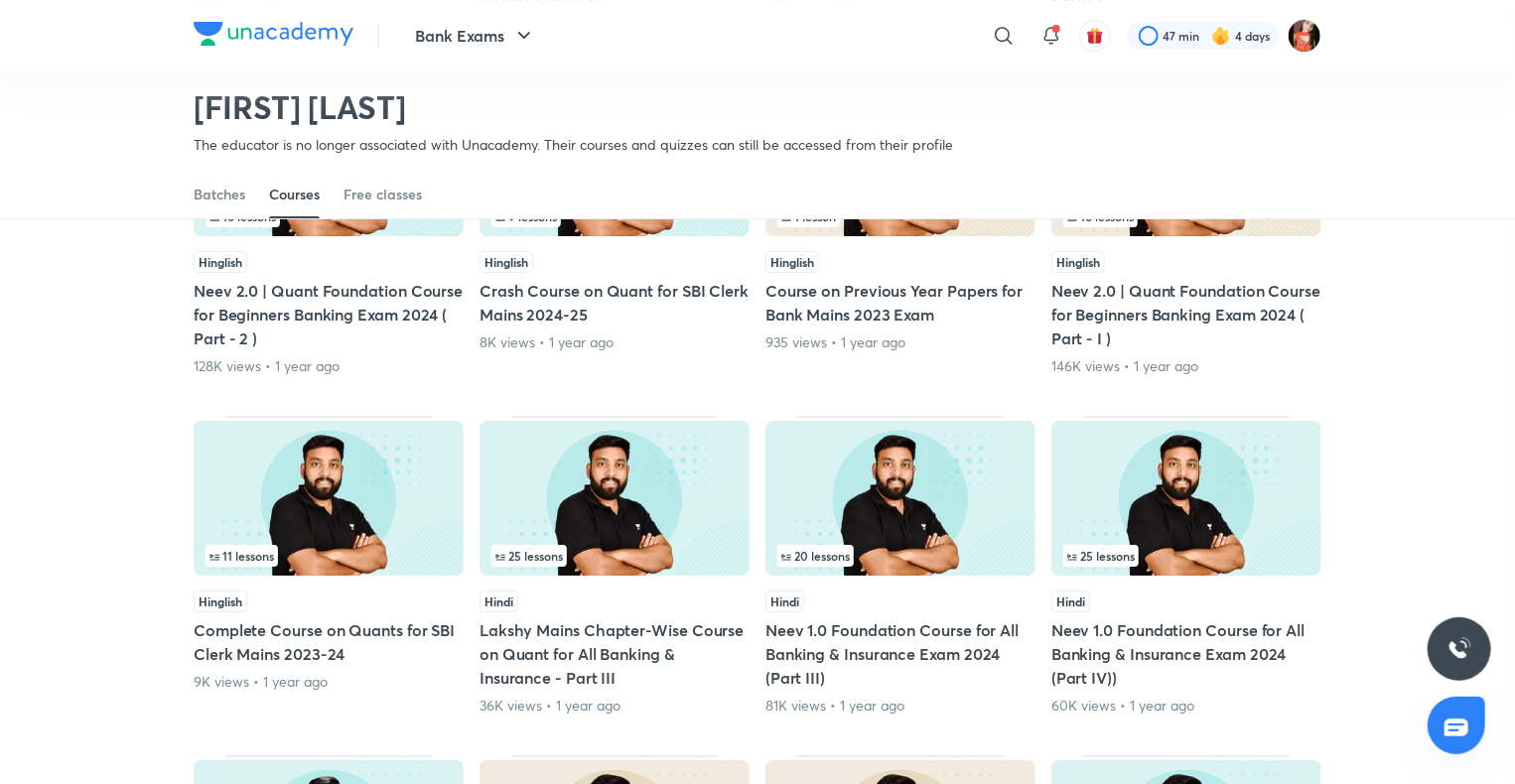 scroll, scrollTop: 3831, scrollLeft: 0, axis: vertical 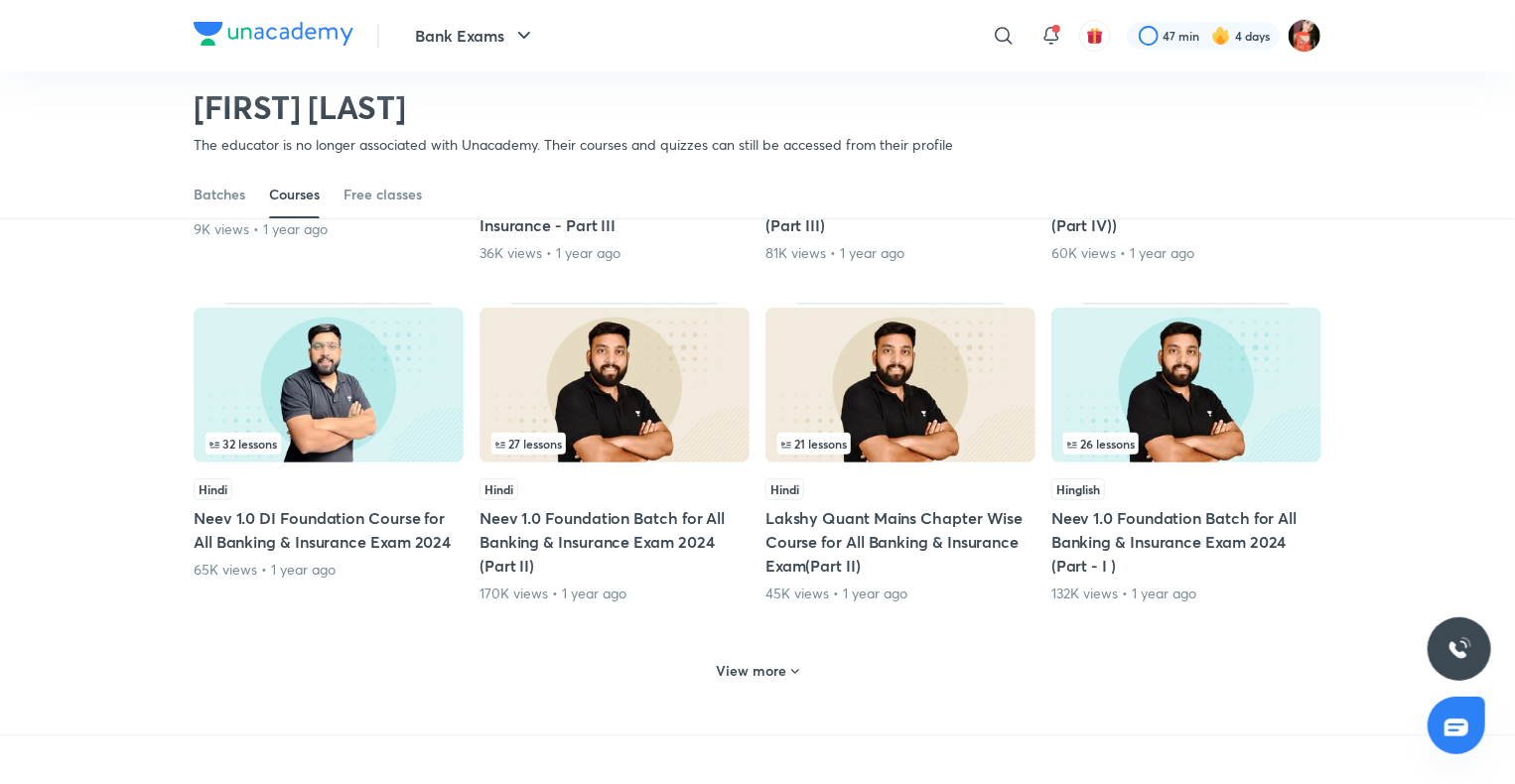 click on "View more" at bounding box center [752, 671] 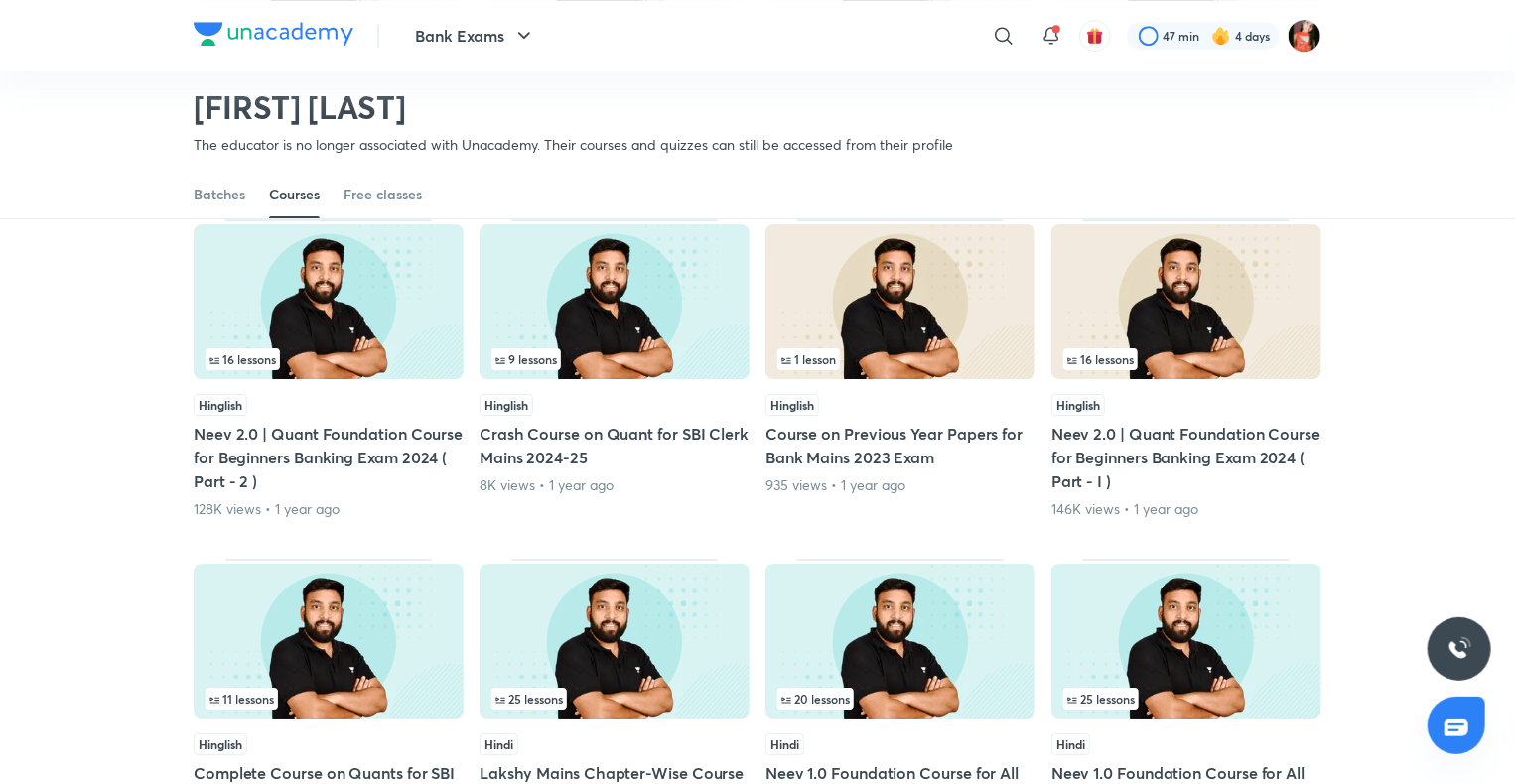scroll, scrollTop: 3434, scrollLeft: 0, axis: vertical 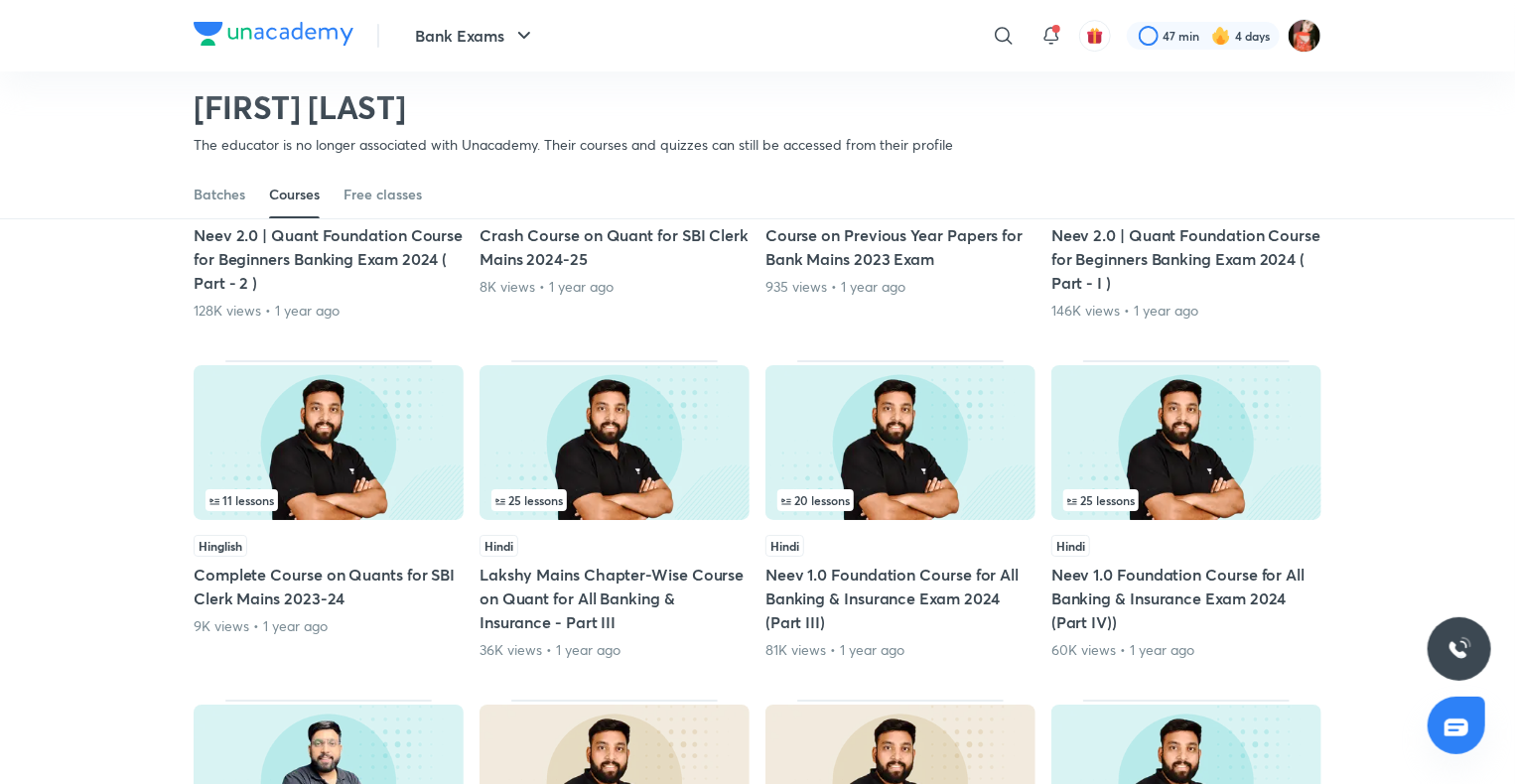 click on "Lakshy Mains Chapter-Wise Course on Quant for All Banking & Insurance - Part III" at bounding box center (615, 598) 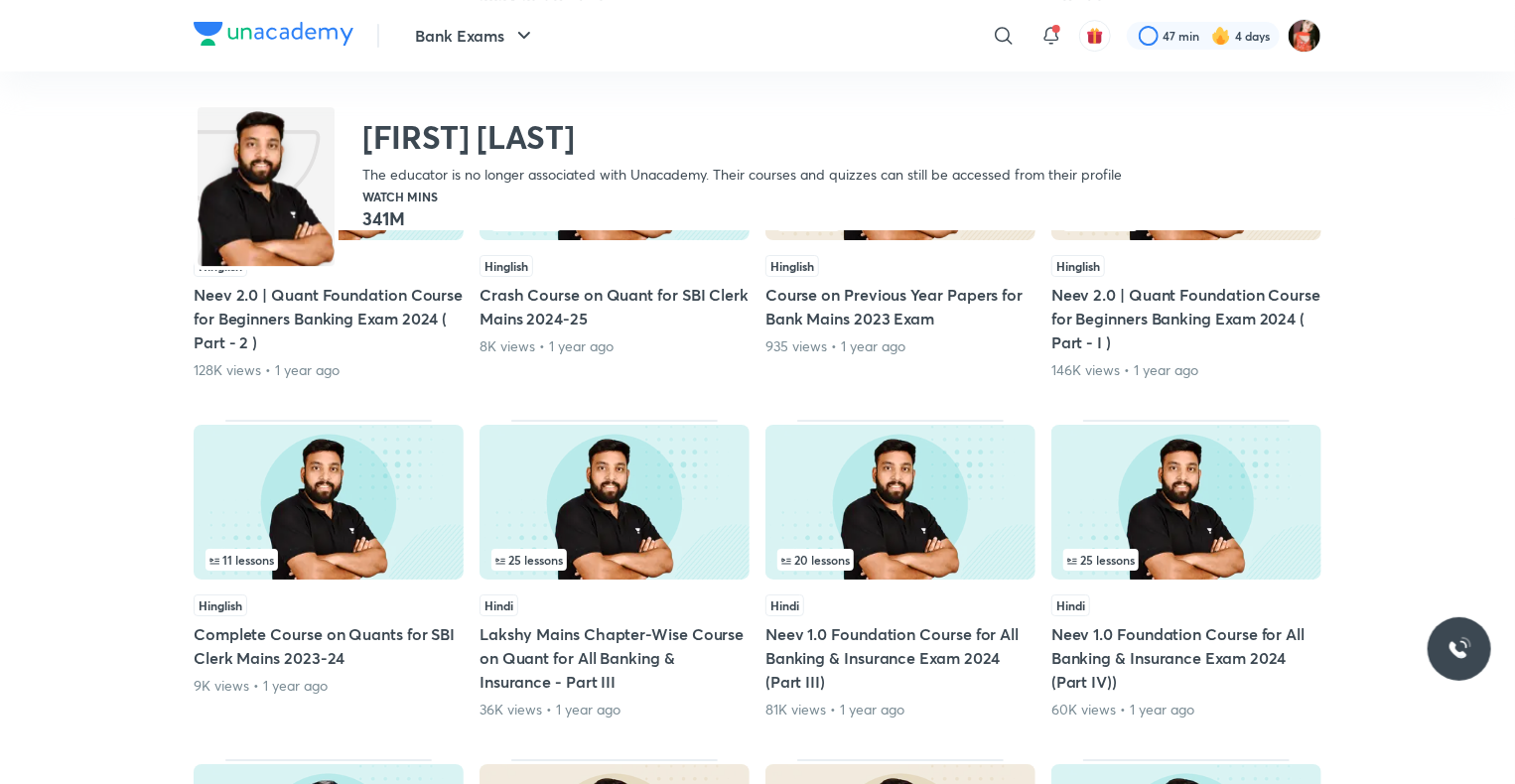 scroll, scrollTop: 0, scrollLeft: 0, axis: both 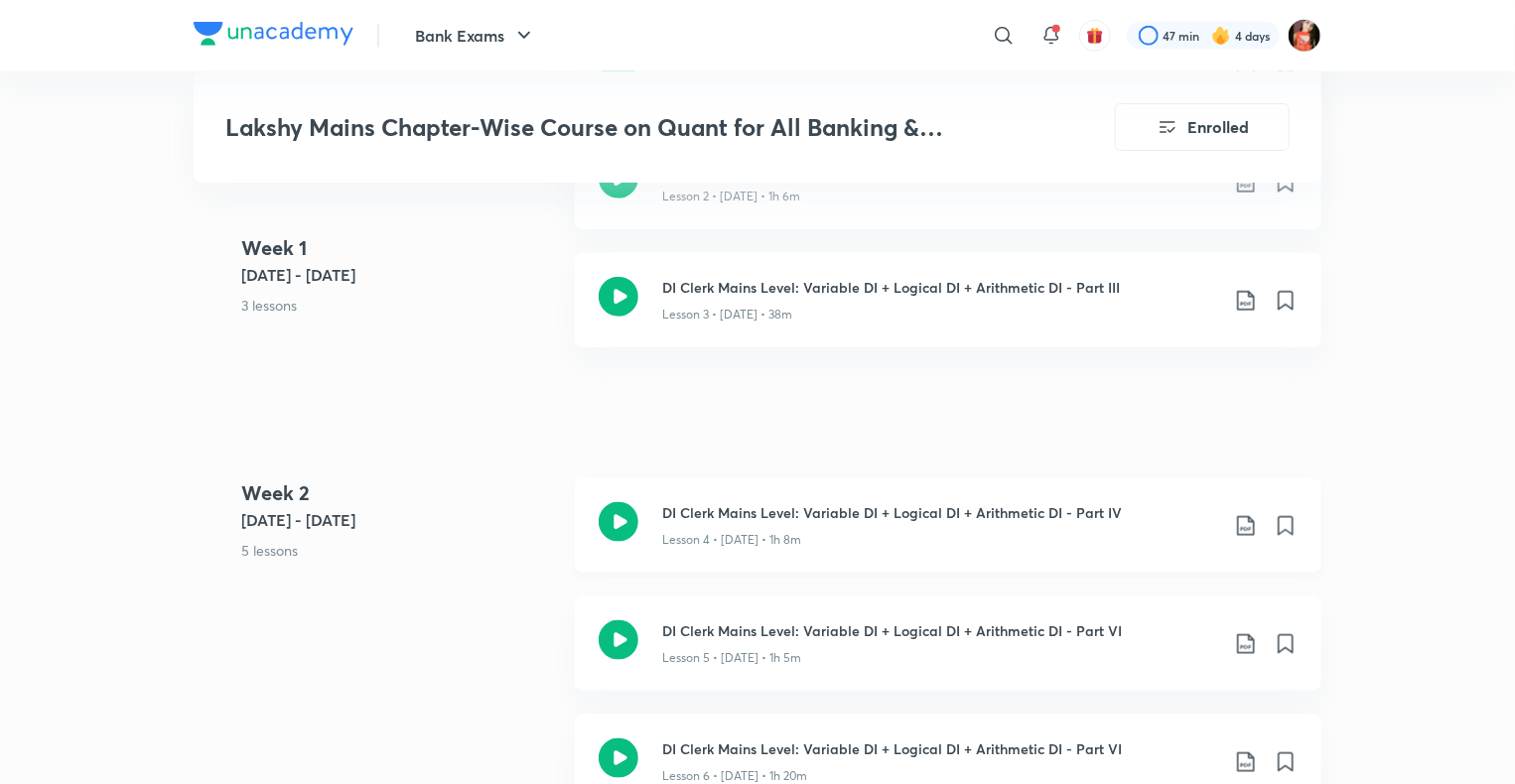 click 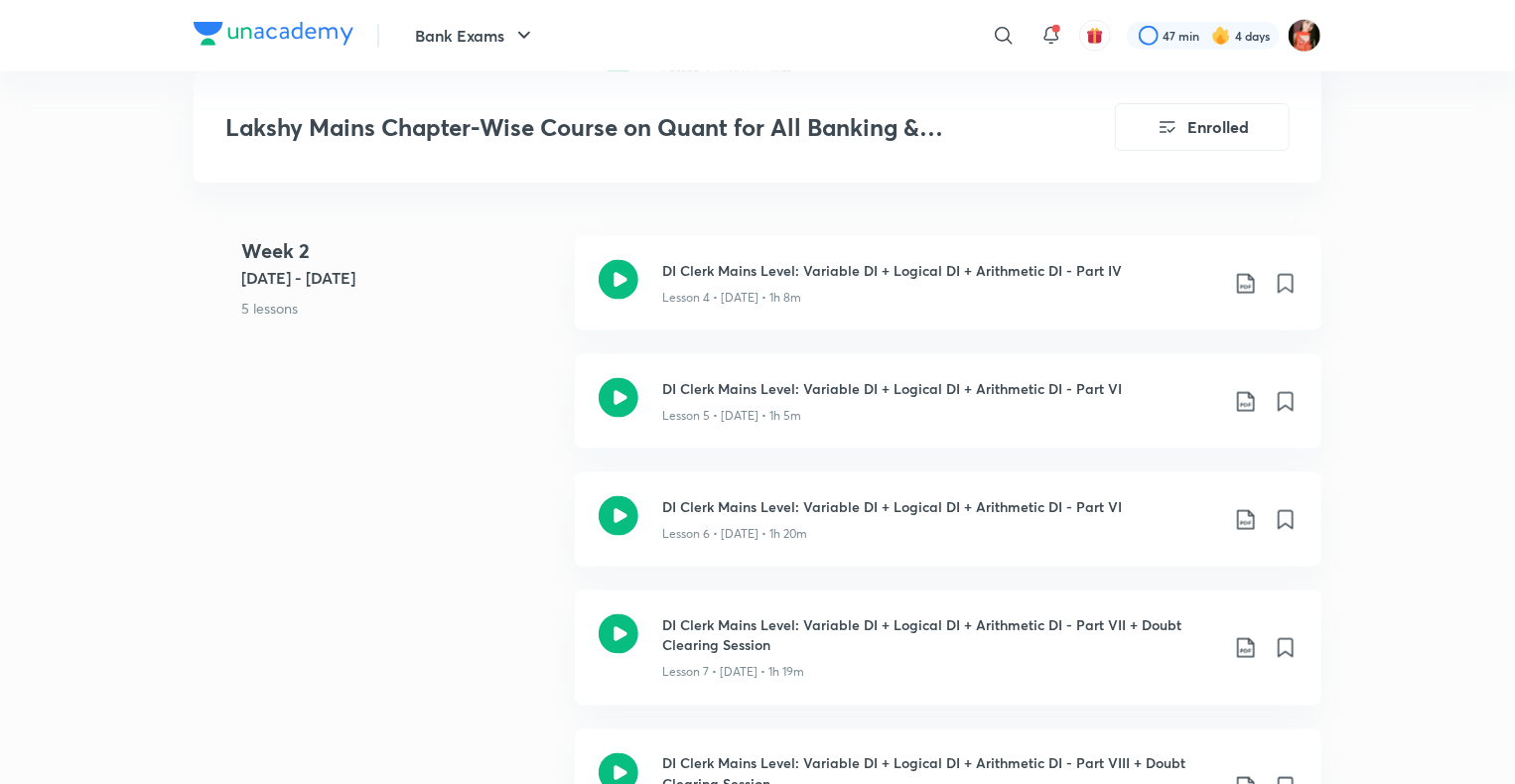 scroll, scrollTop: 1515, scrollLeft: 0, axis: vertical 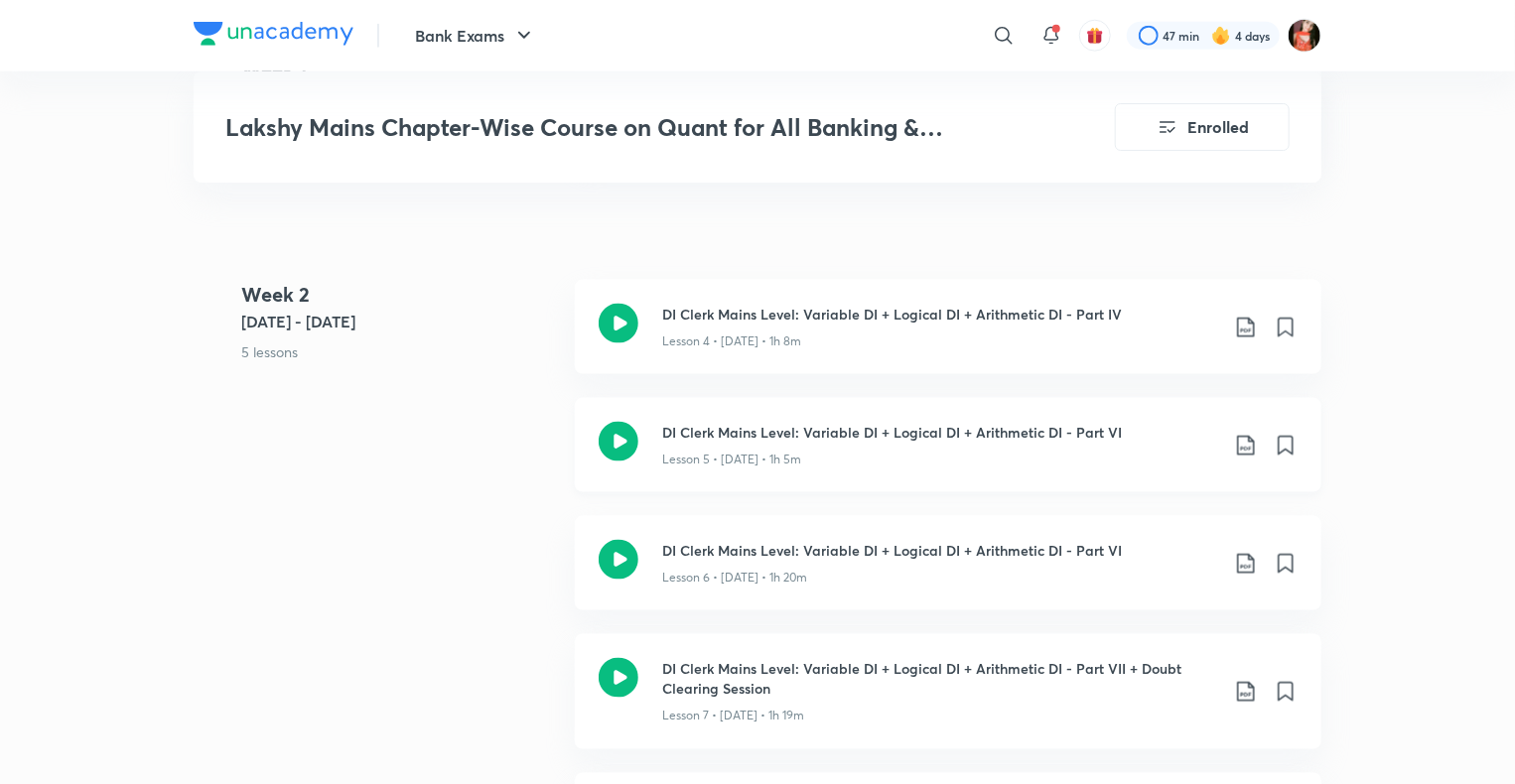 click 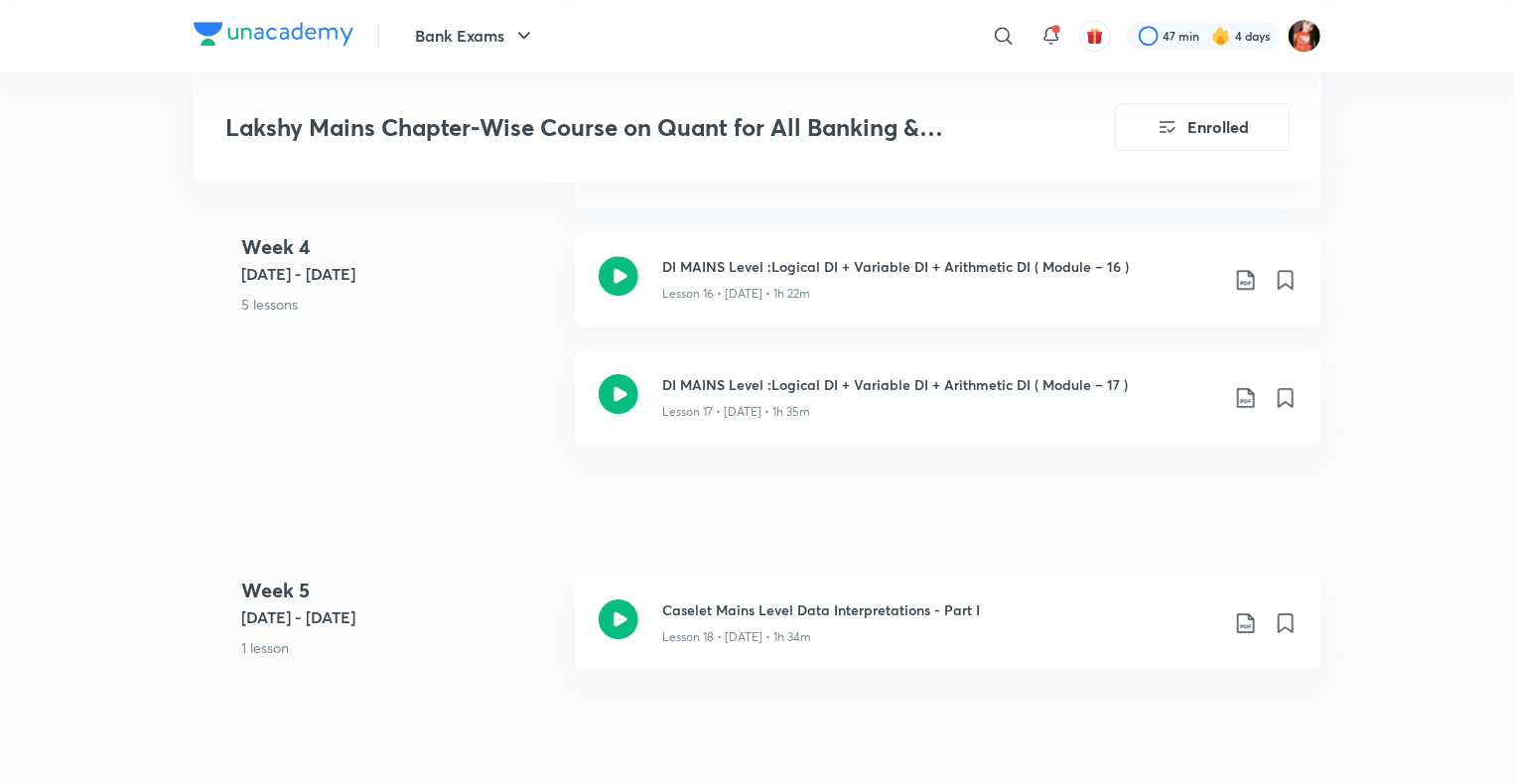 scroll, scrollTop: 2905, scrollLeft: 0, axis: vertical 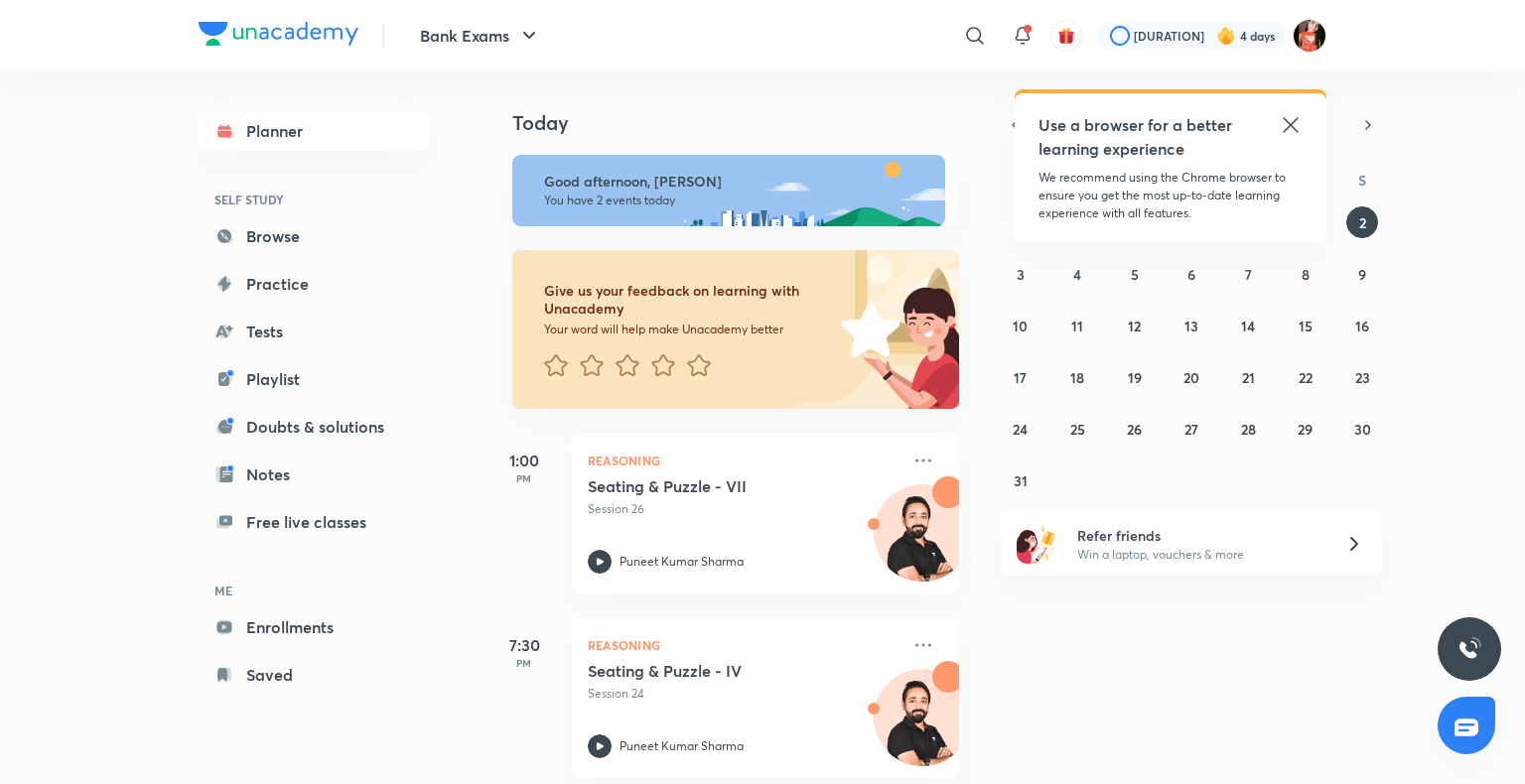 click 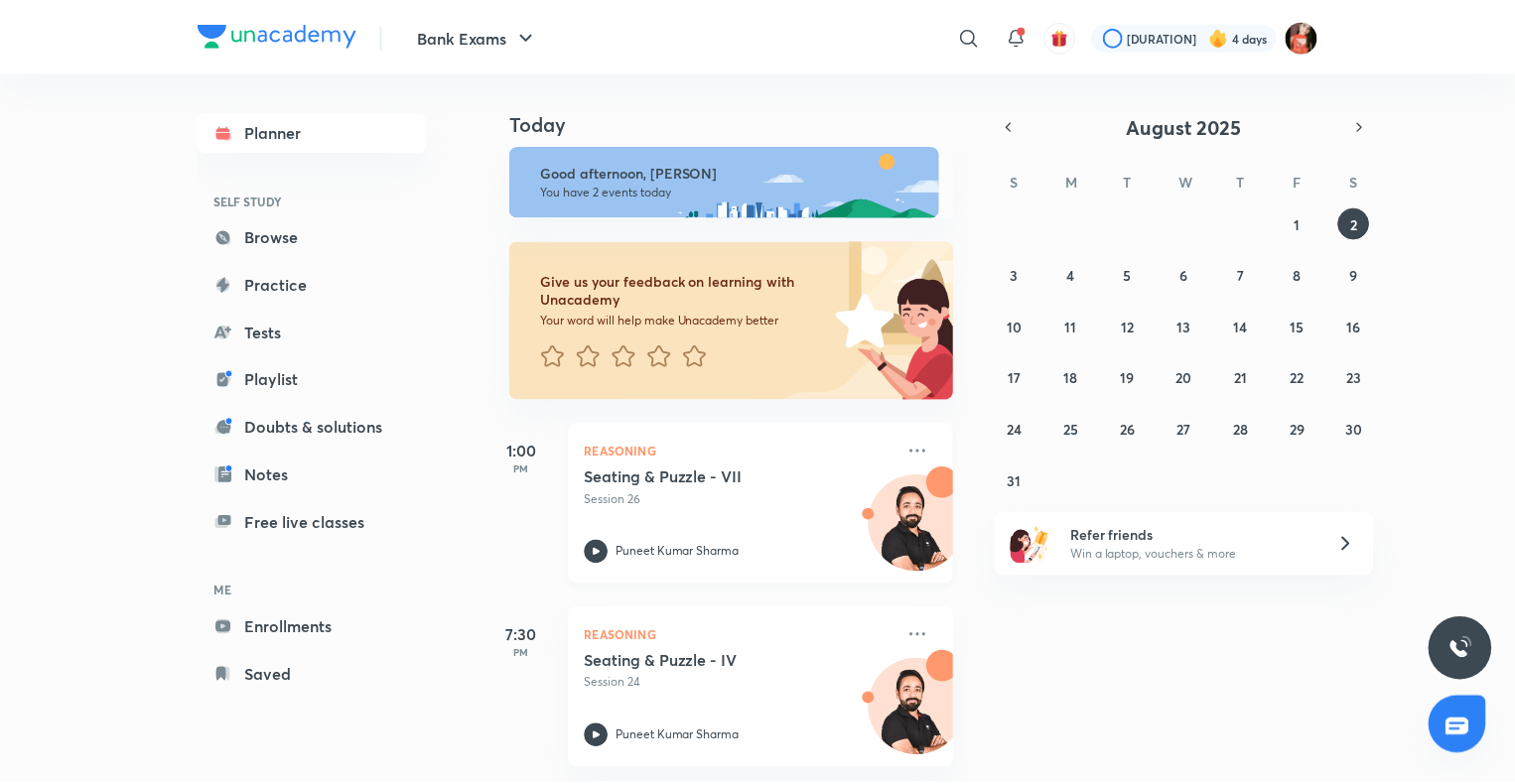 scroll, scrollTop: 24, scrollLeft: 0, axis: vertical 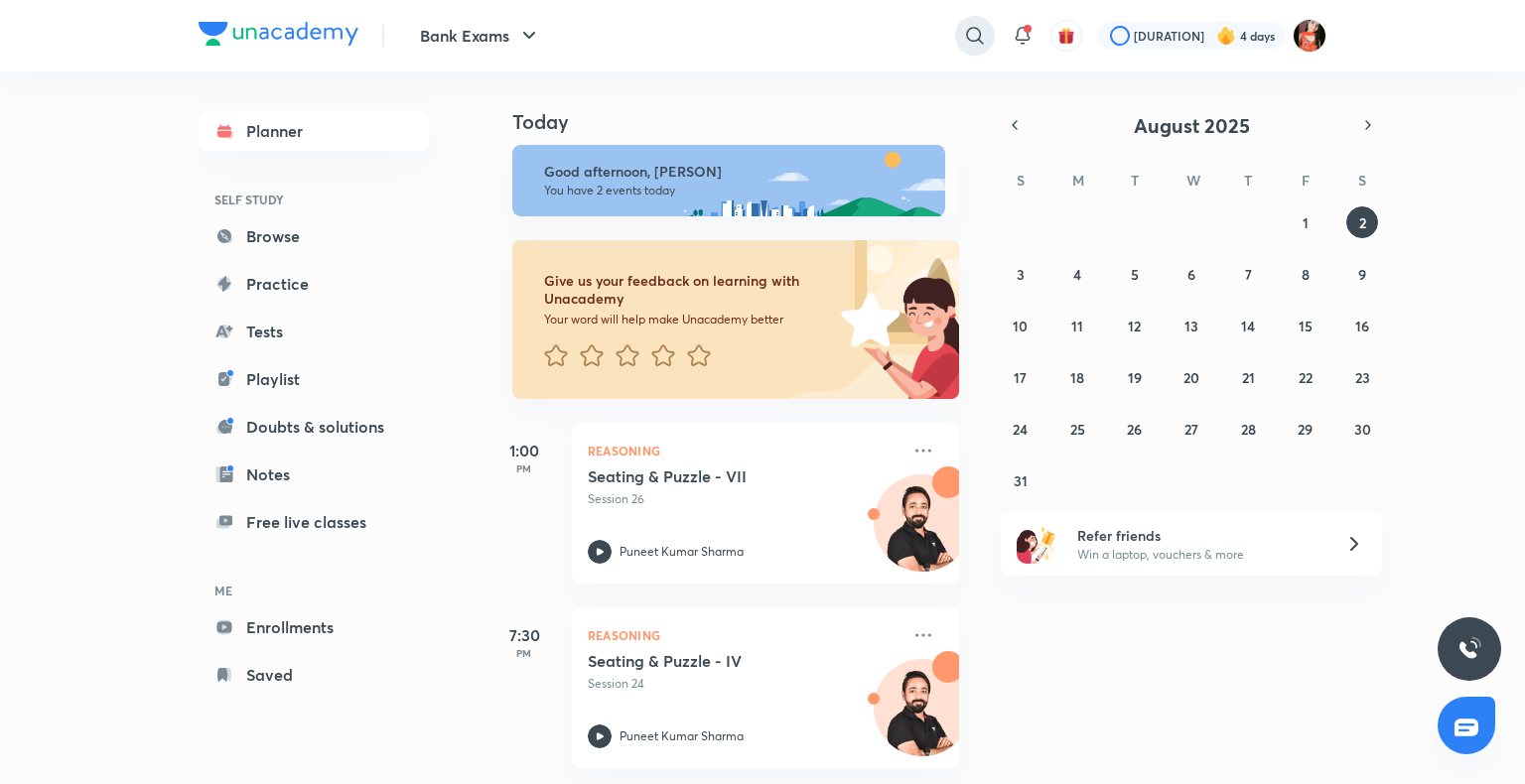 click 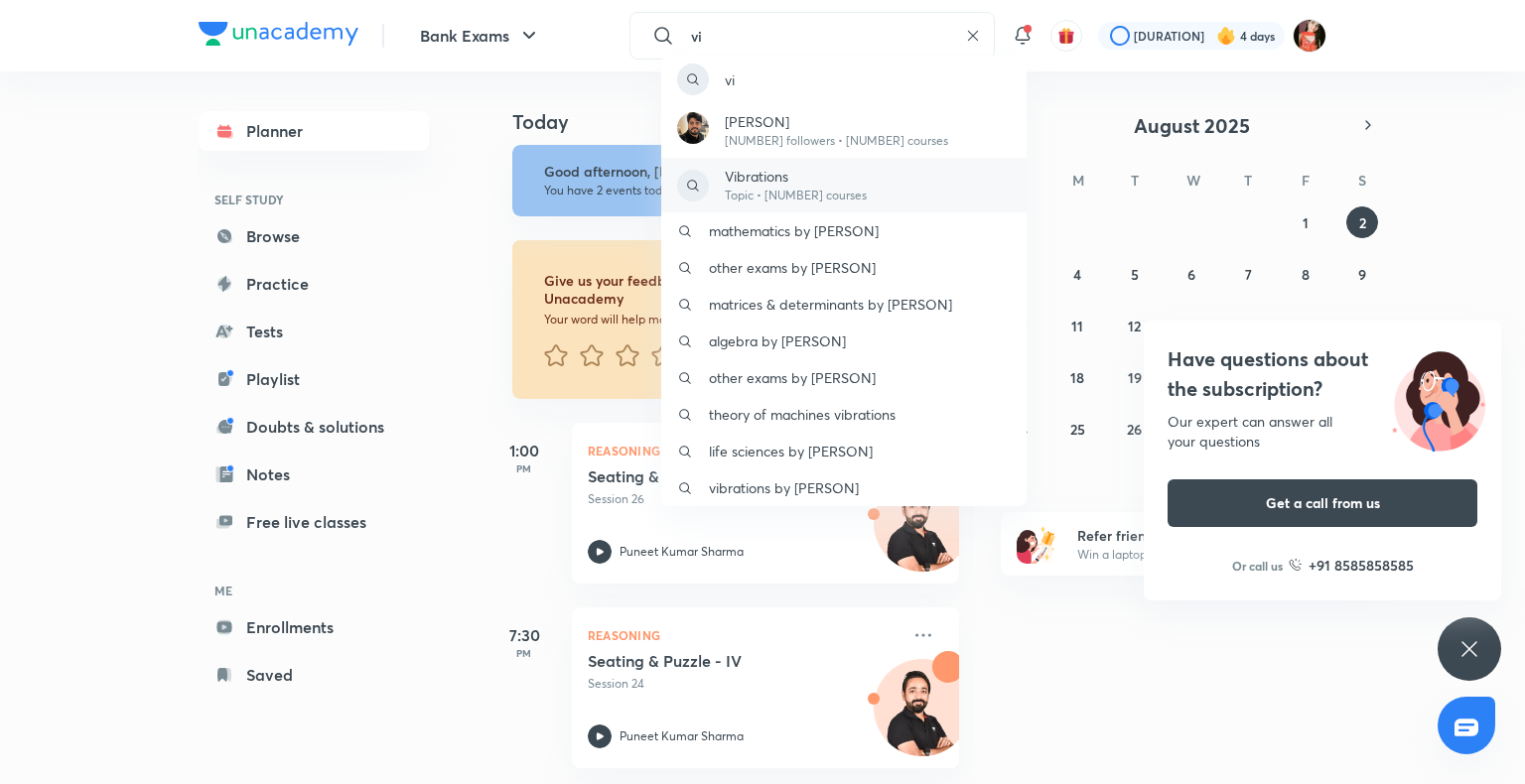 type on "vi" 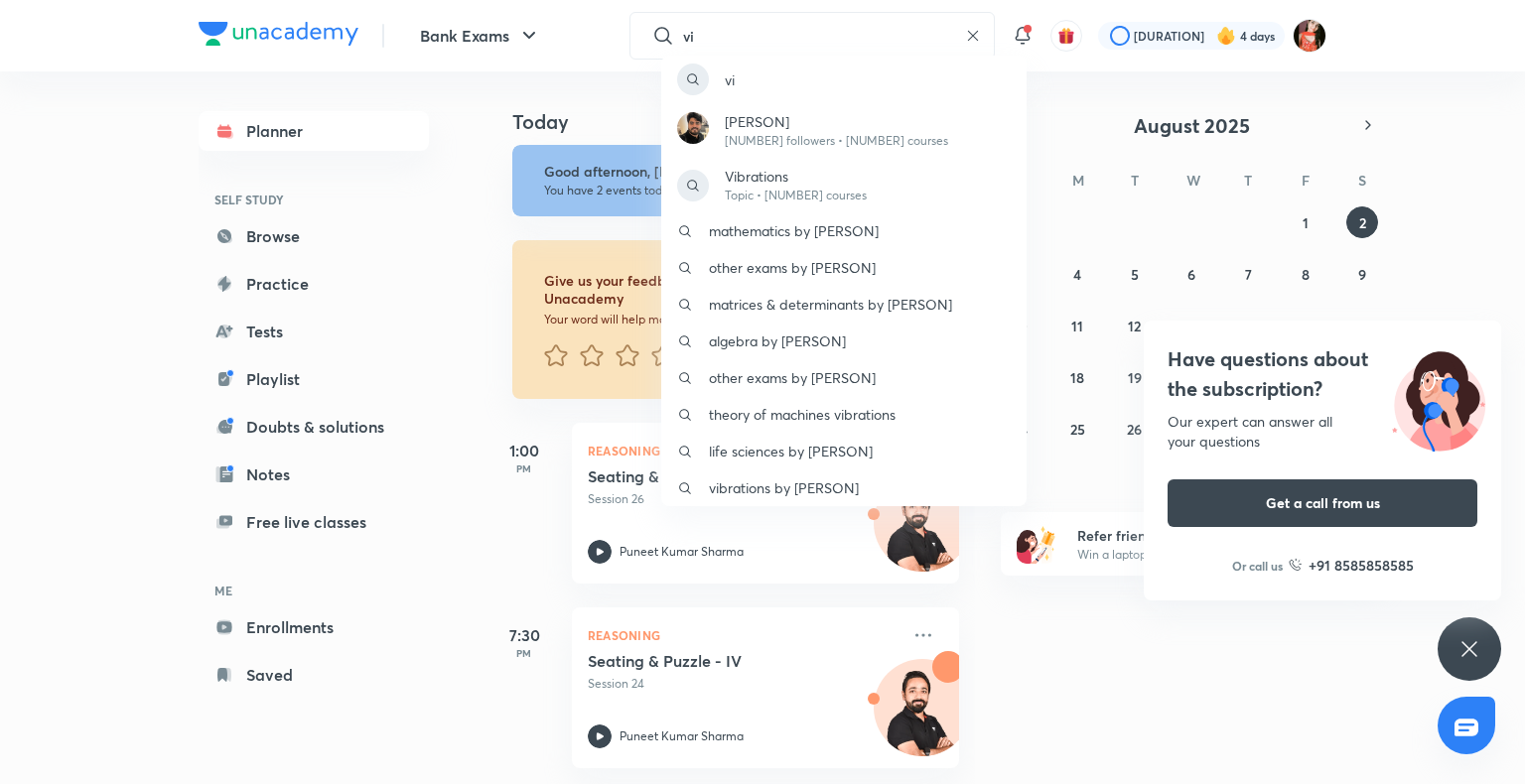 click on "262K followers • 1012 courses" at bounding box center [836, 141] 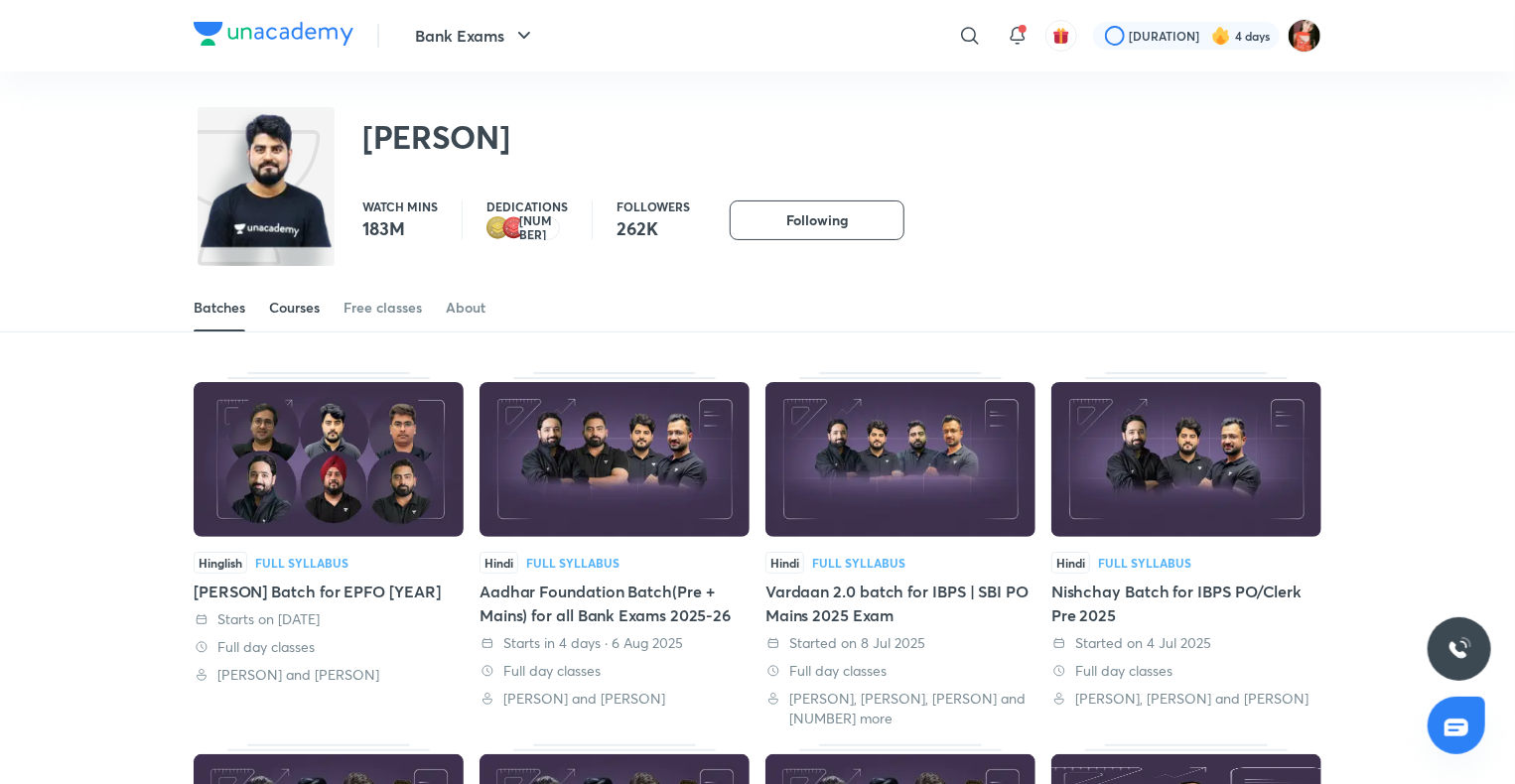 click at bounding box center (294, 330) 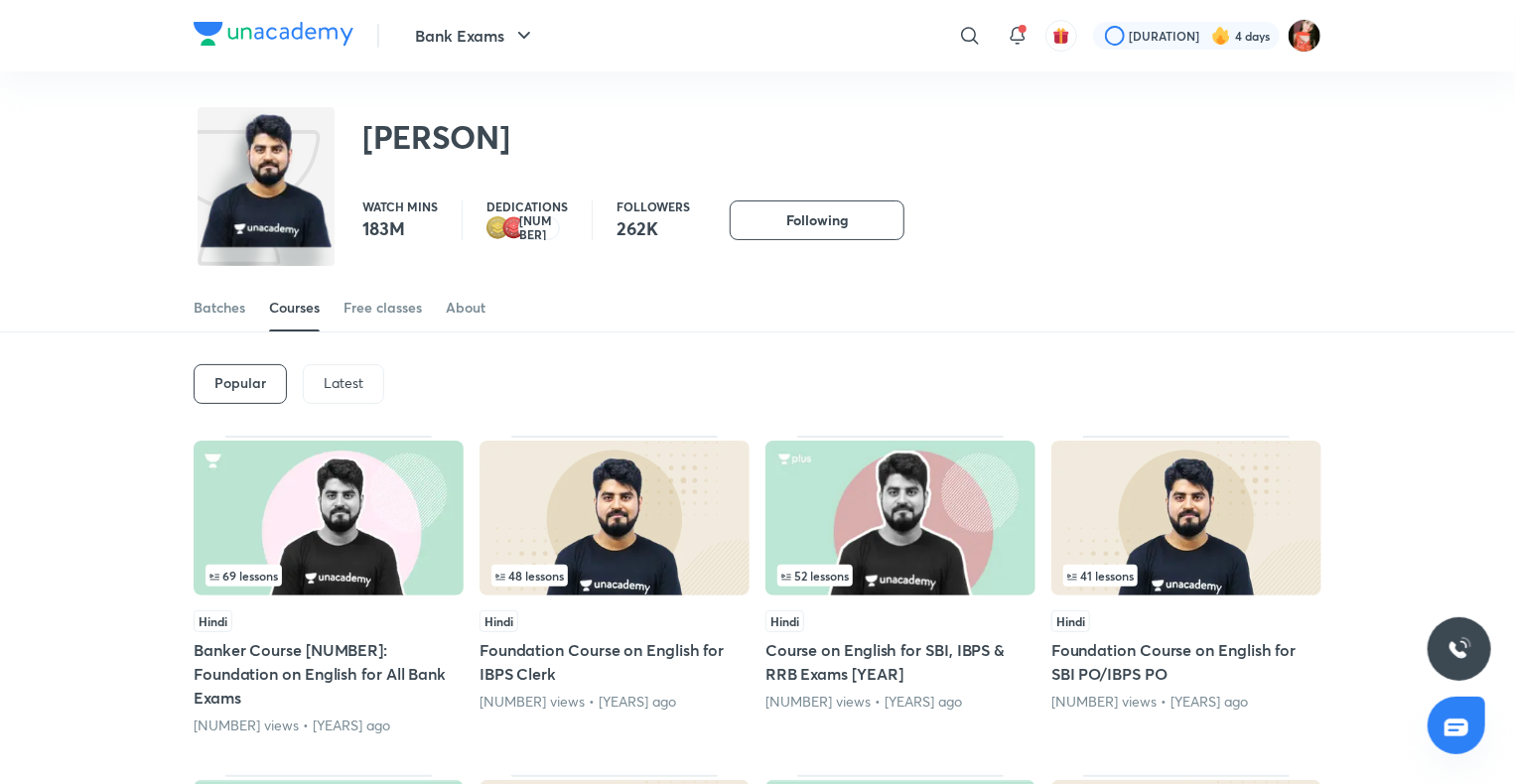 click on "Latest" at bounding box center [344, 383] 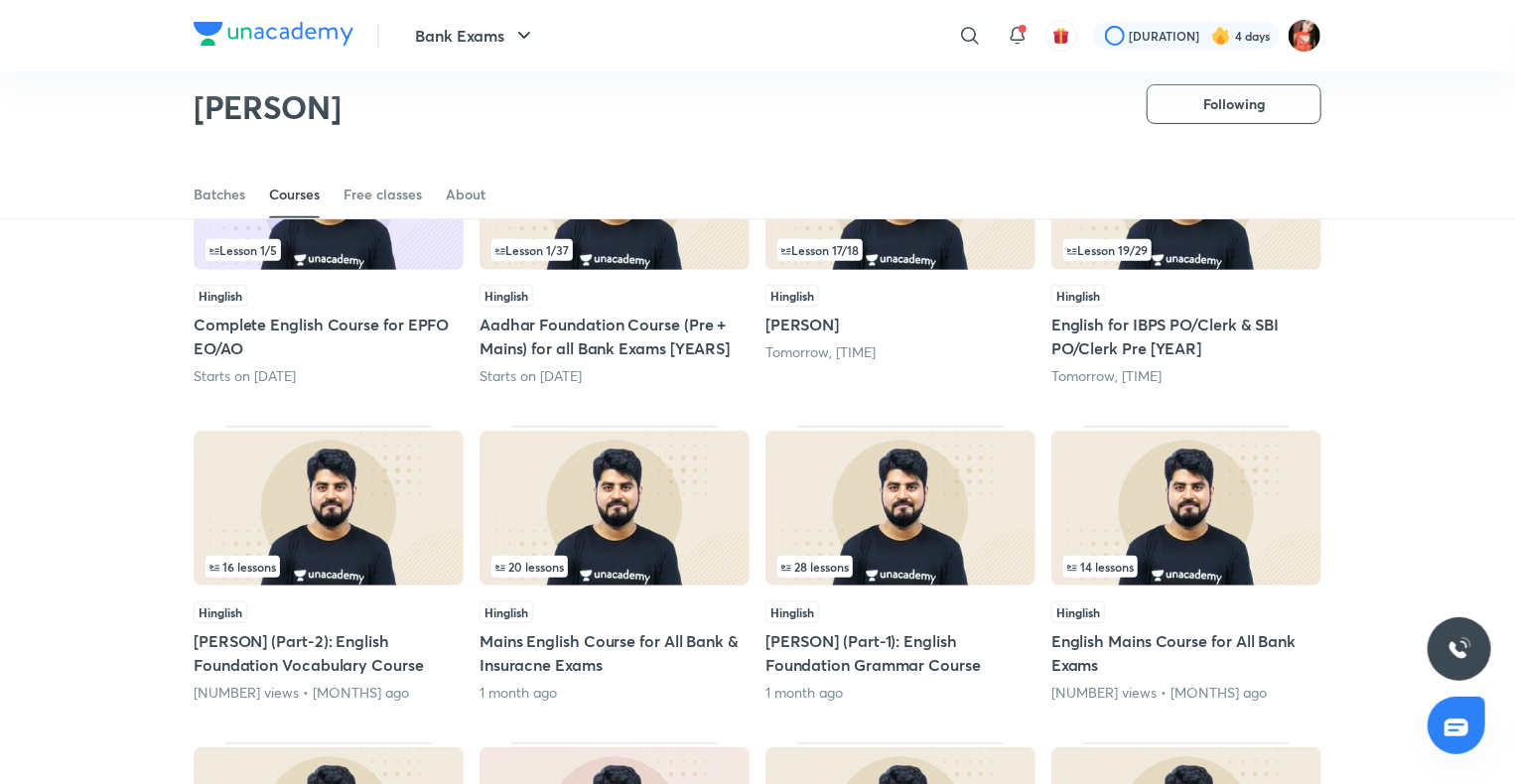 scroll, scrollTop: 284, scrollLeft: 0, axis: vertical 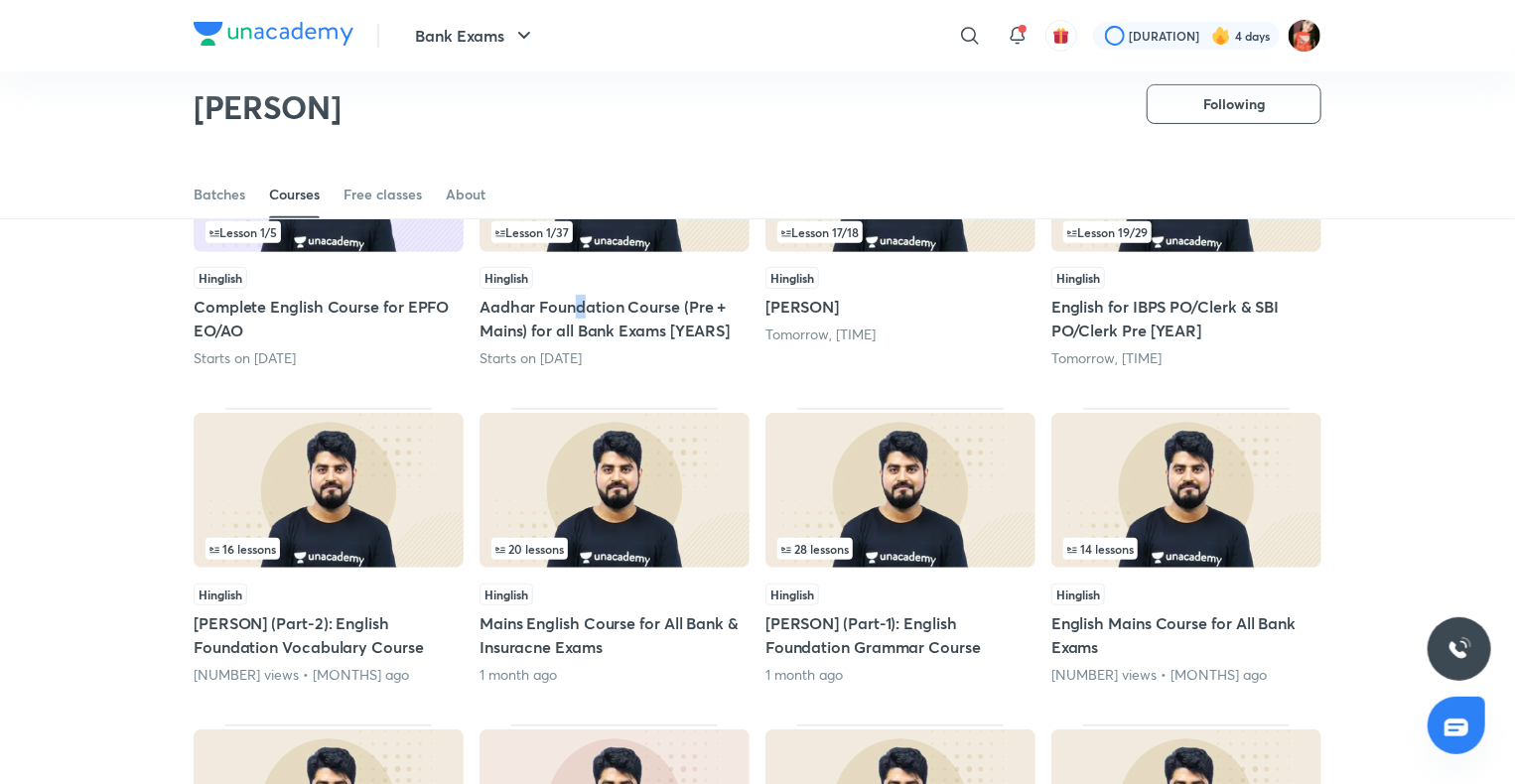 click on "Aadhar Foundation Course (Pre + Mains) for all Bank Exams 2025-26" at bounding box center [615, 319] 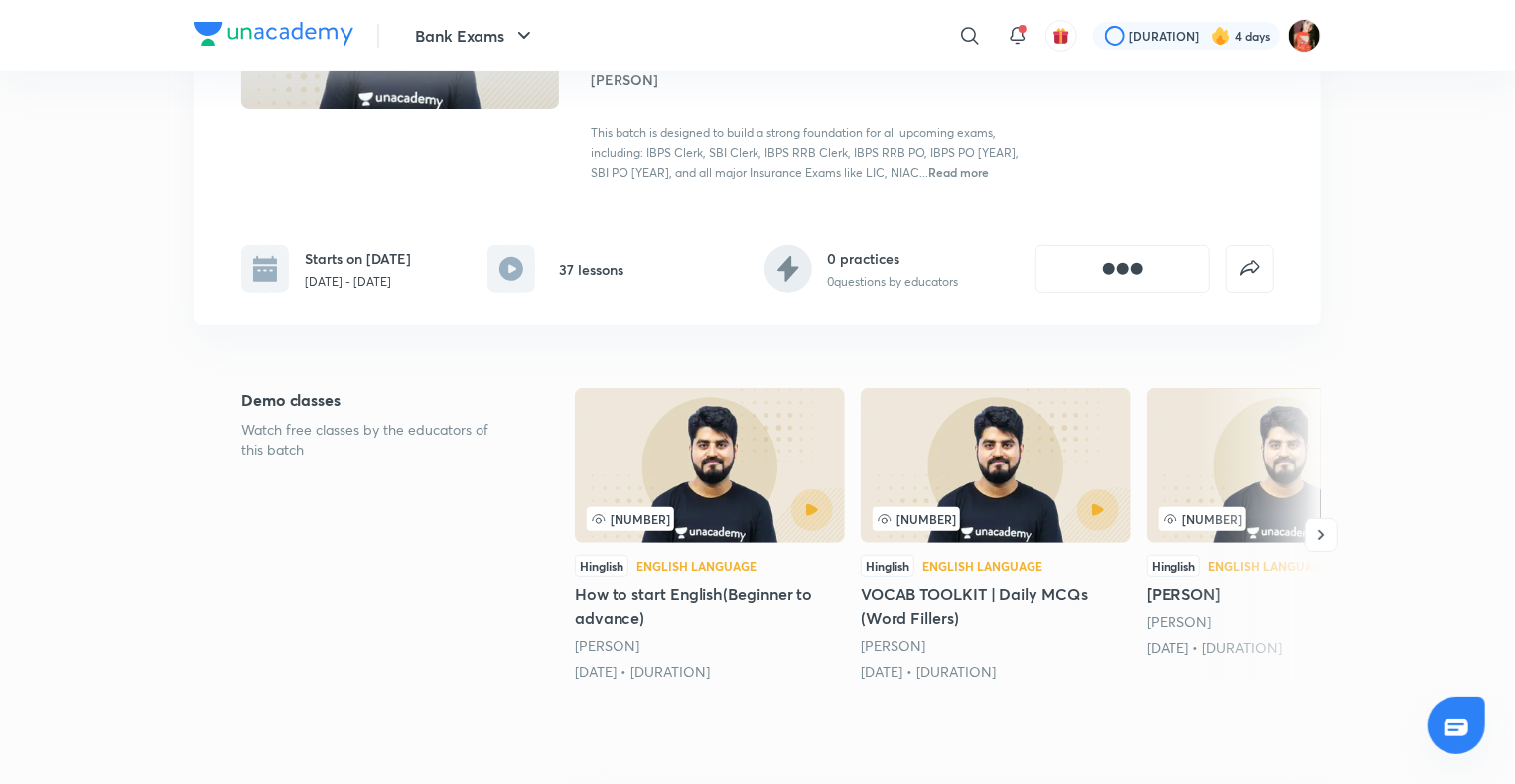 scroll, scrollTop: 0, scrollLeft: 0, axis: both 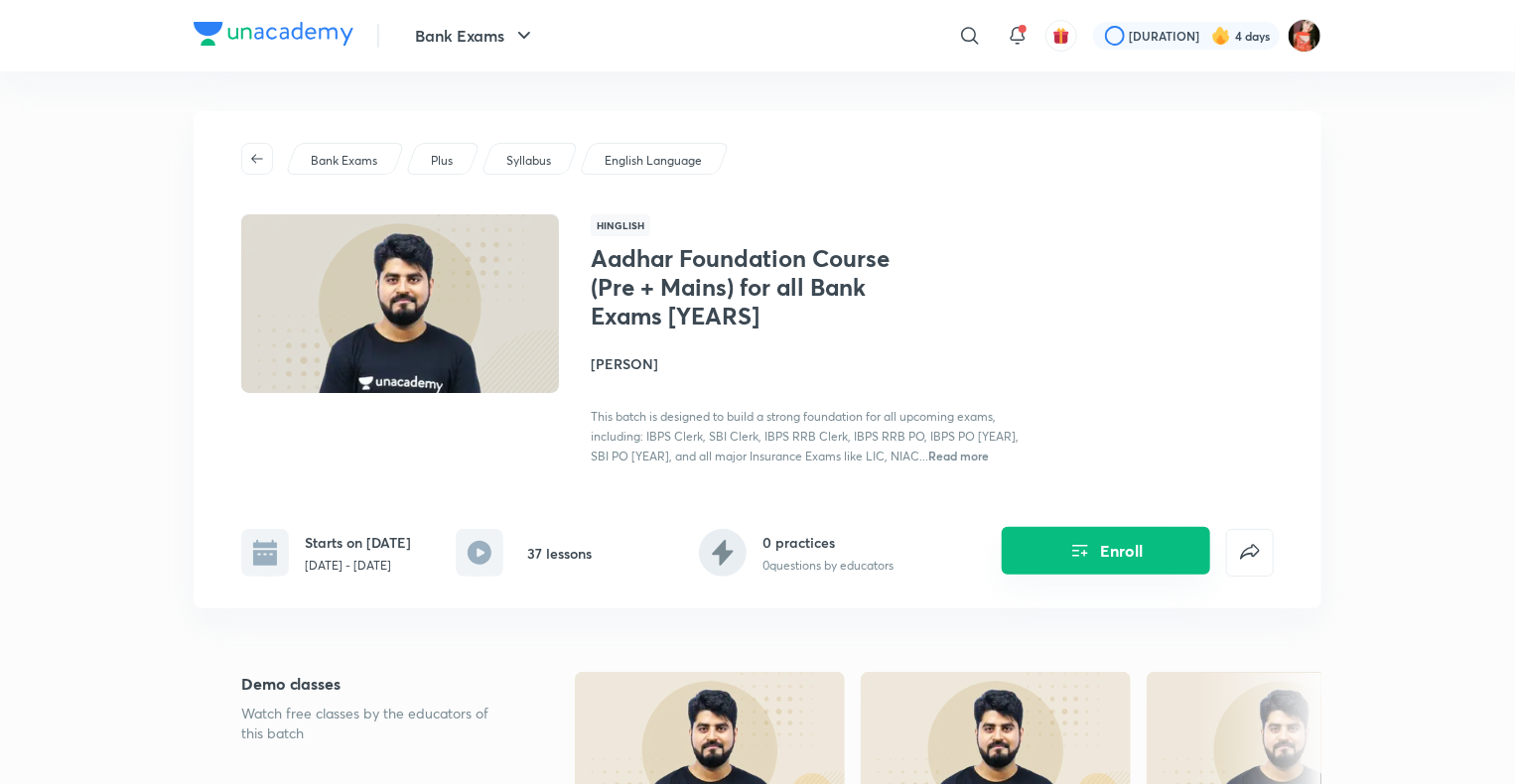 click on "Enroll" at bounding box center (1106, 551) 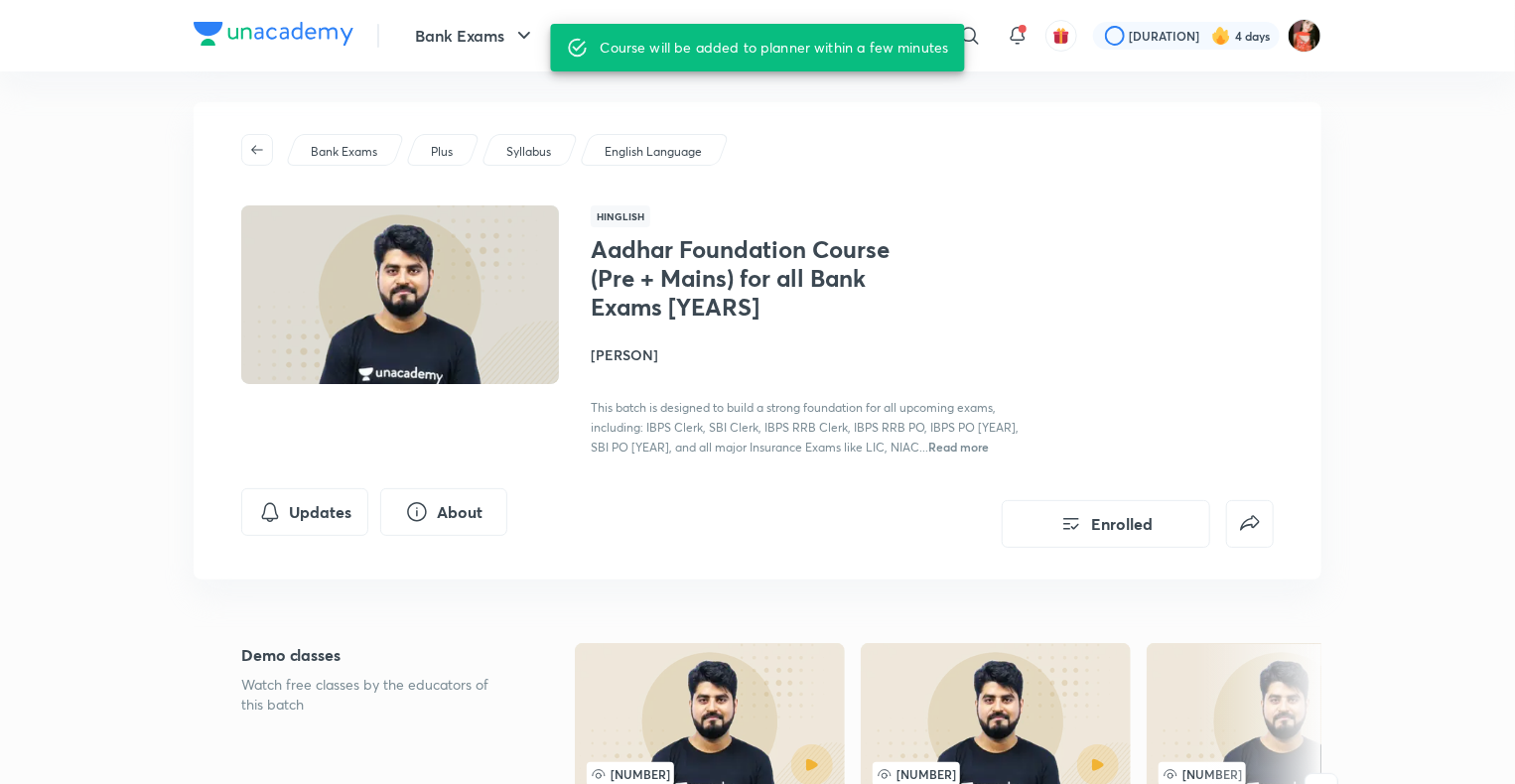 scroll, scrollTop: 0, scrollLeft: 0, axis: both 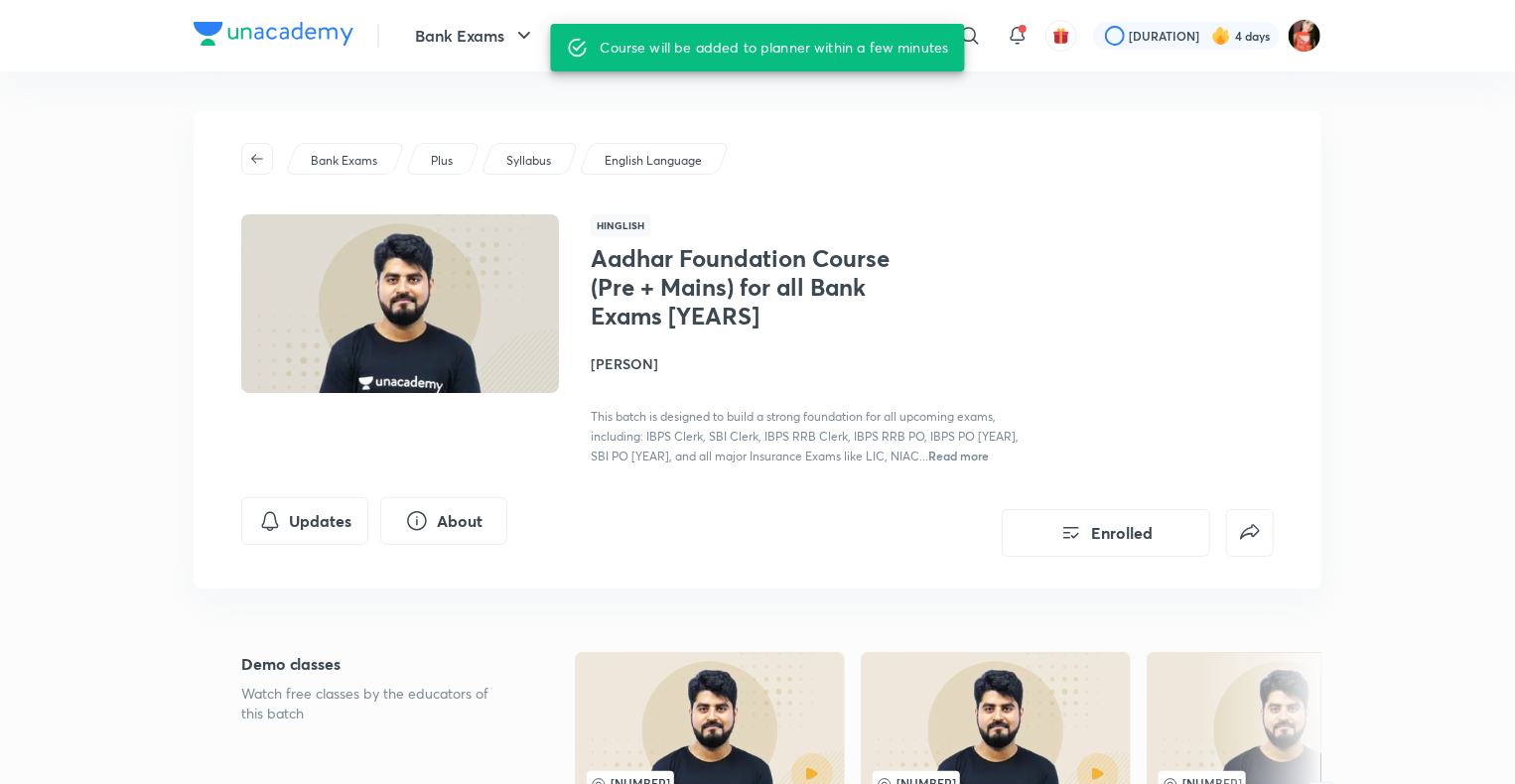 click on "Vishal Parihar" at bounding box center [813, 363] 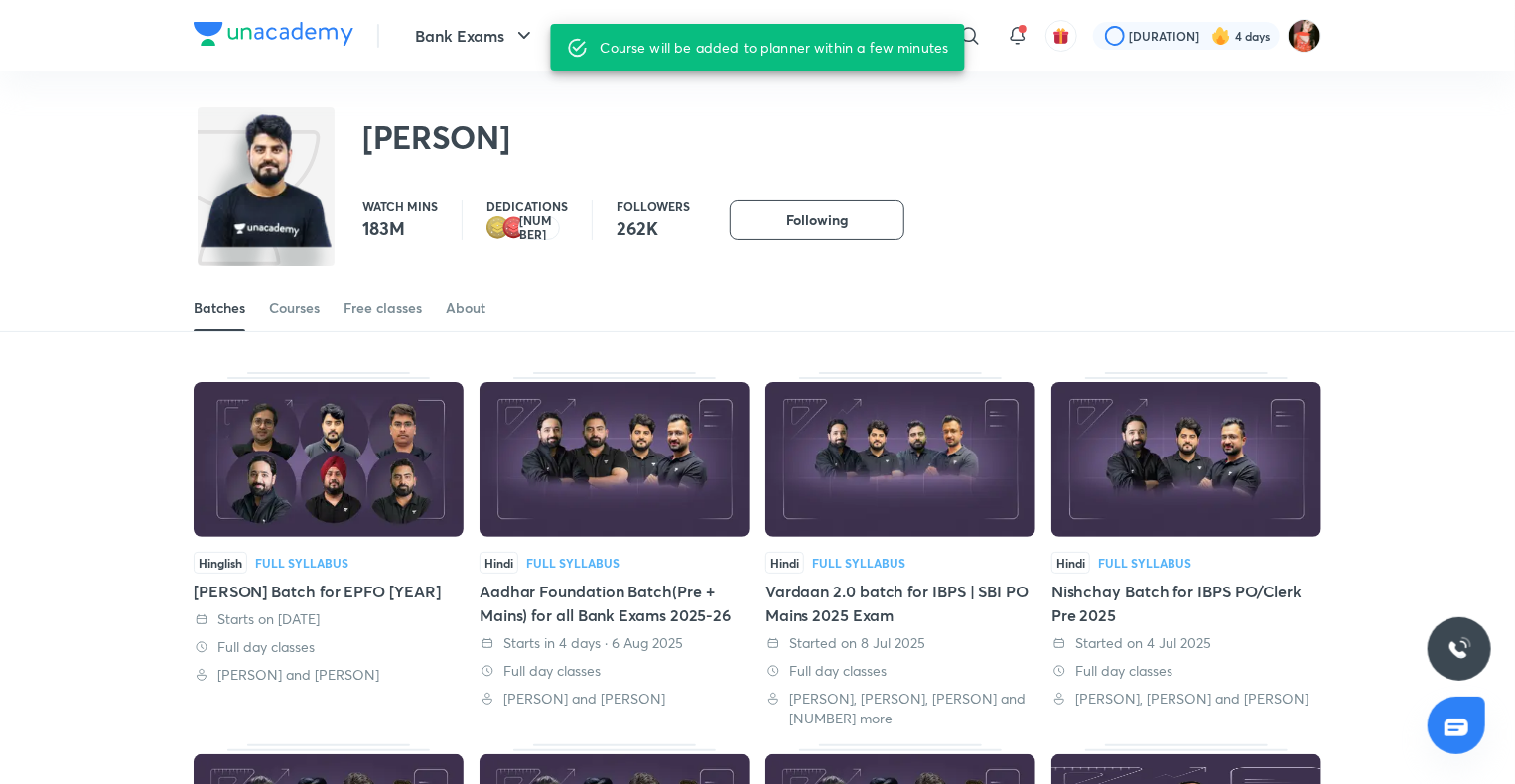 click on "Batches Courses Free classes About" at bounding box center (758, 308) 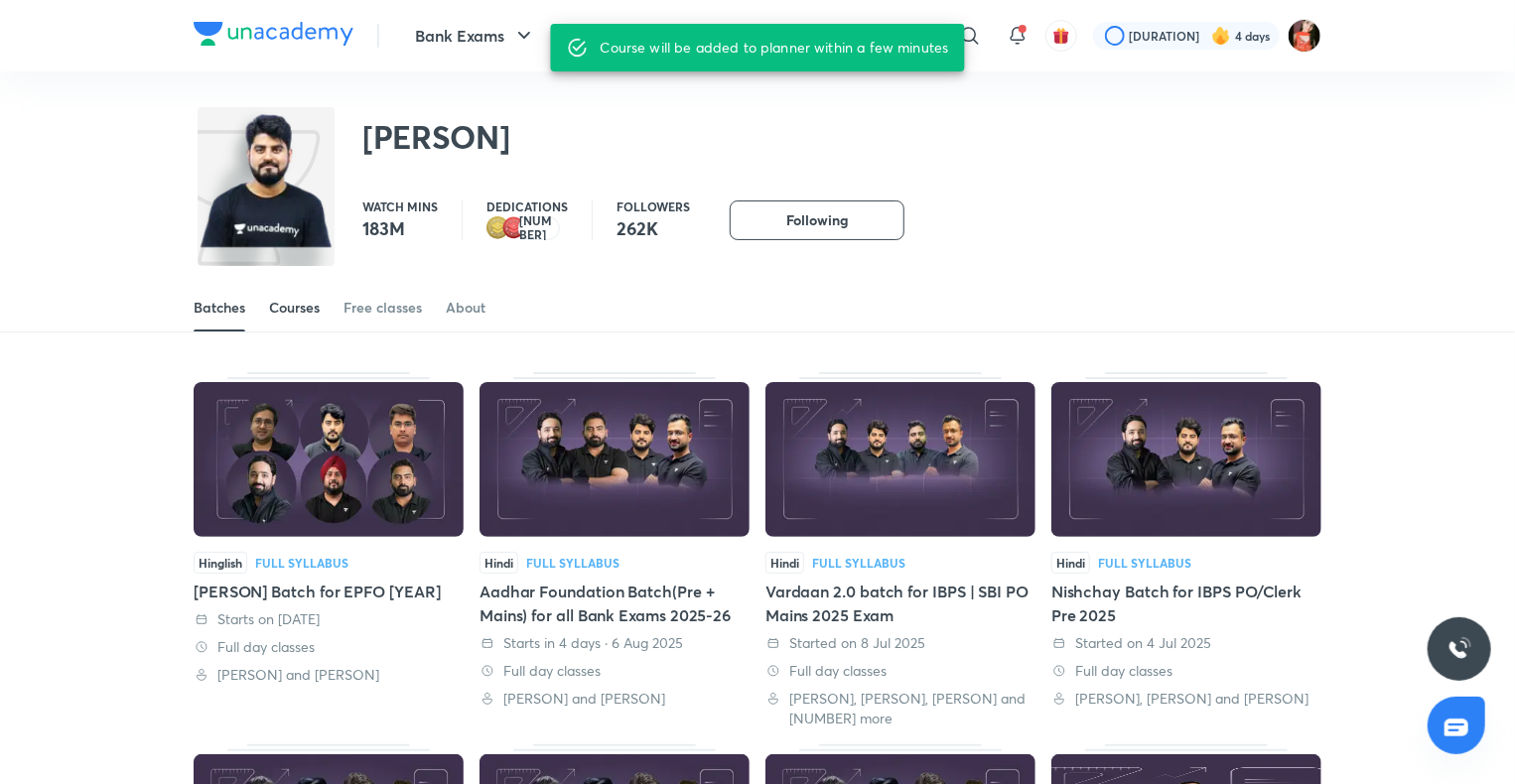 click on "Courses" at bounding box center (294, 308) 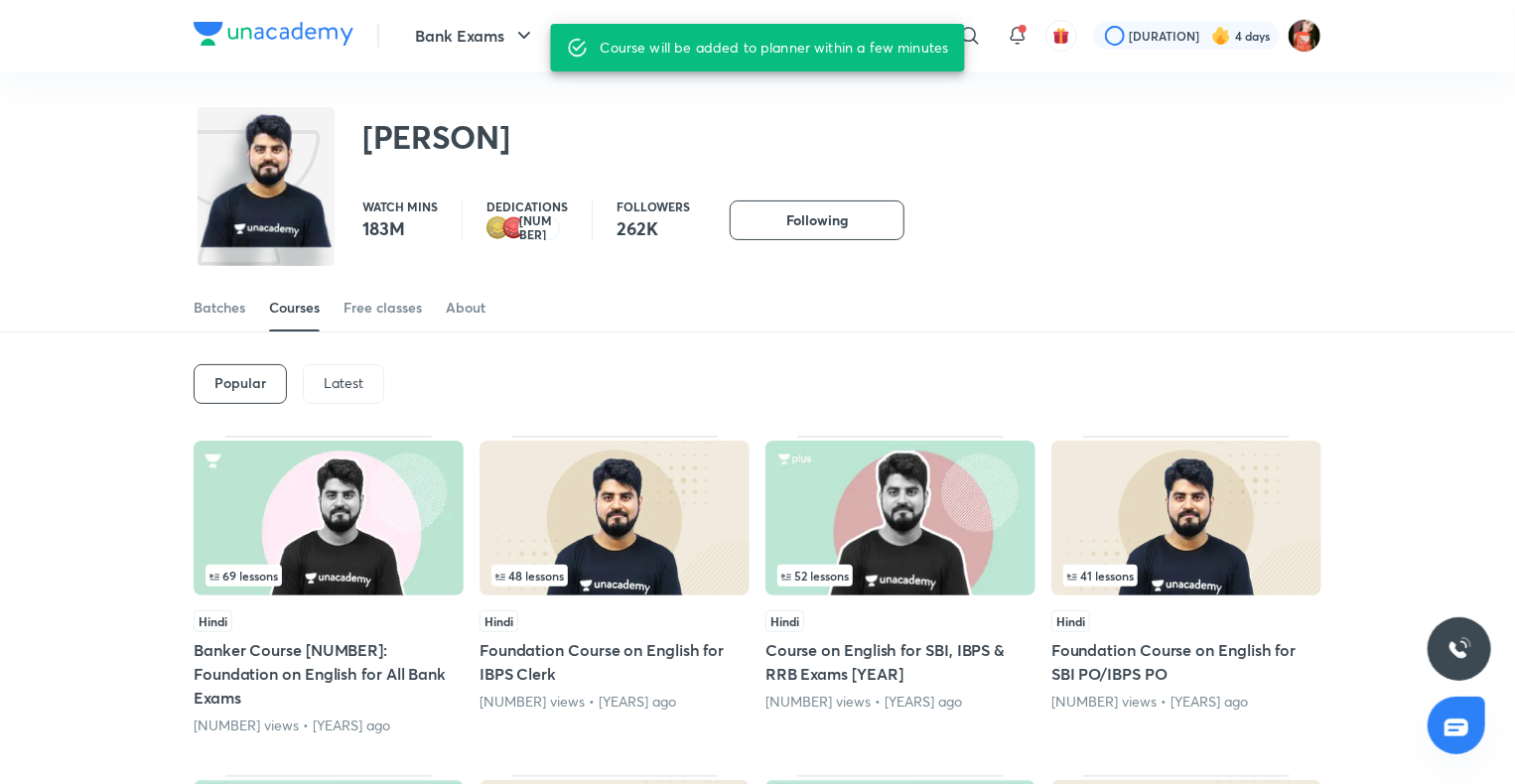 click on "Latest" at bounding box center [344, 384] 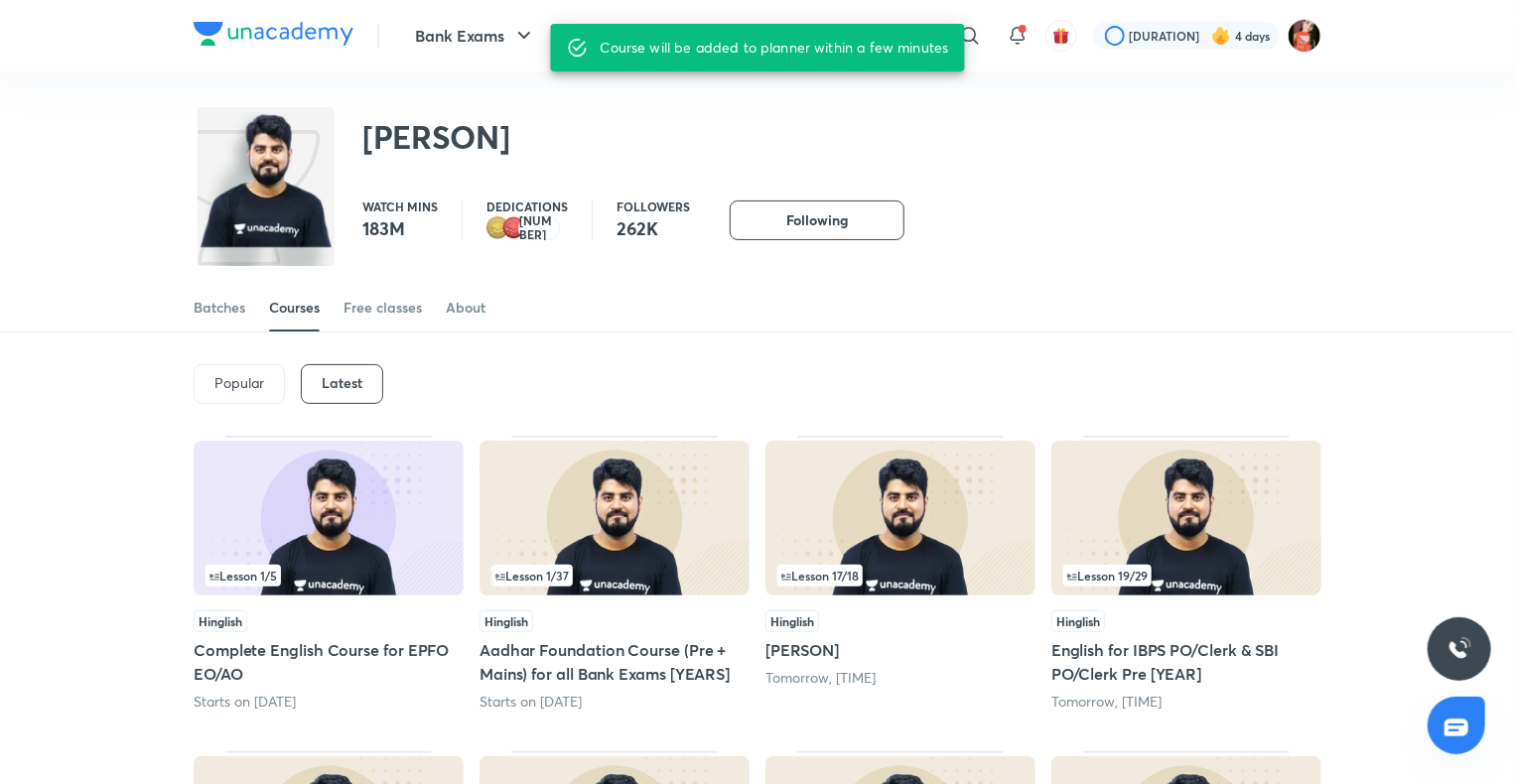 click on "Hinglish Vardaan : English Course Mains Exam 2025 Tomorrow, 9:00 AM" at bounding box center (900, 649) 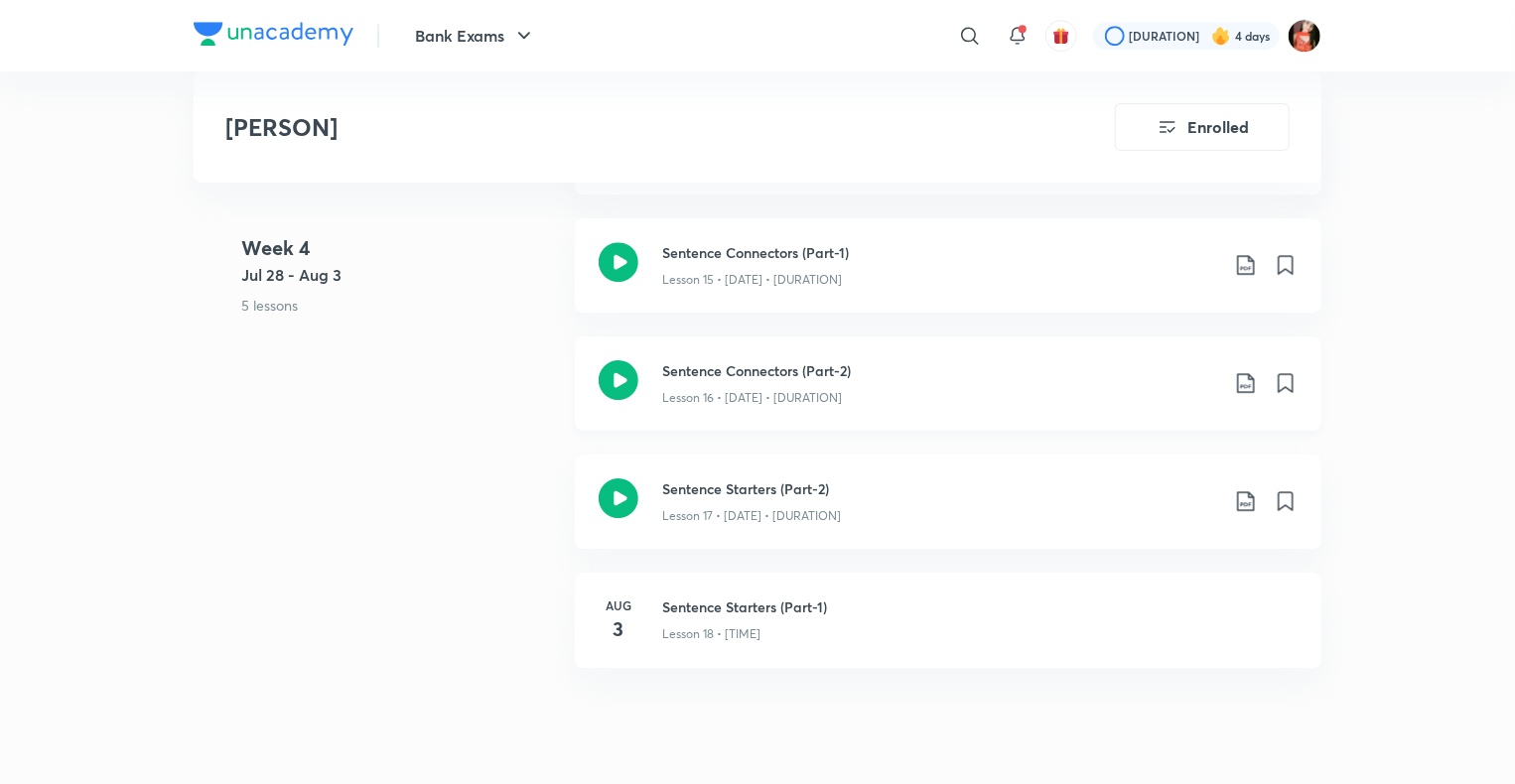 scroll, scrollTop: 2977, scrollLeft: 0, axis: vertical 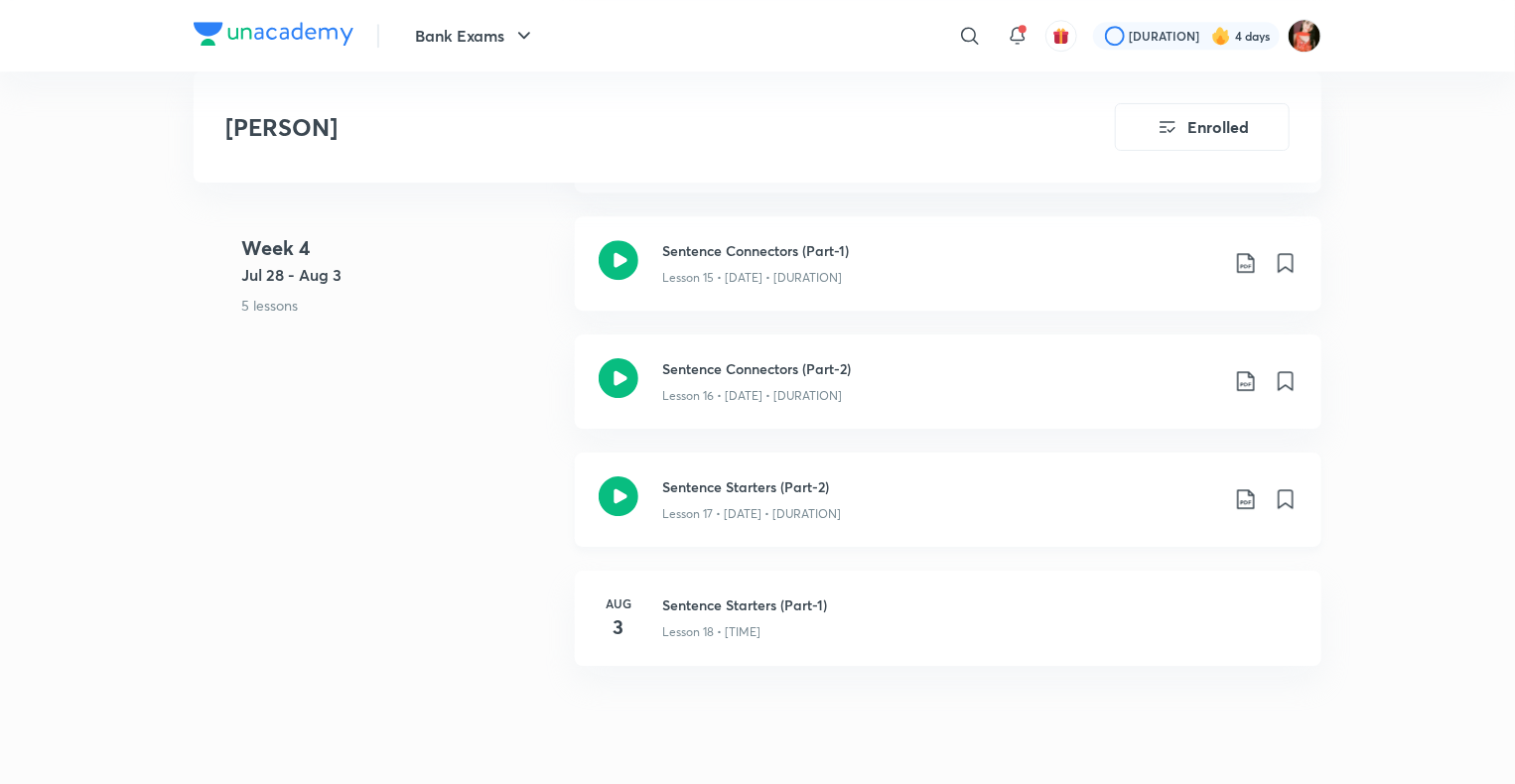 click 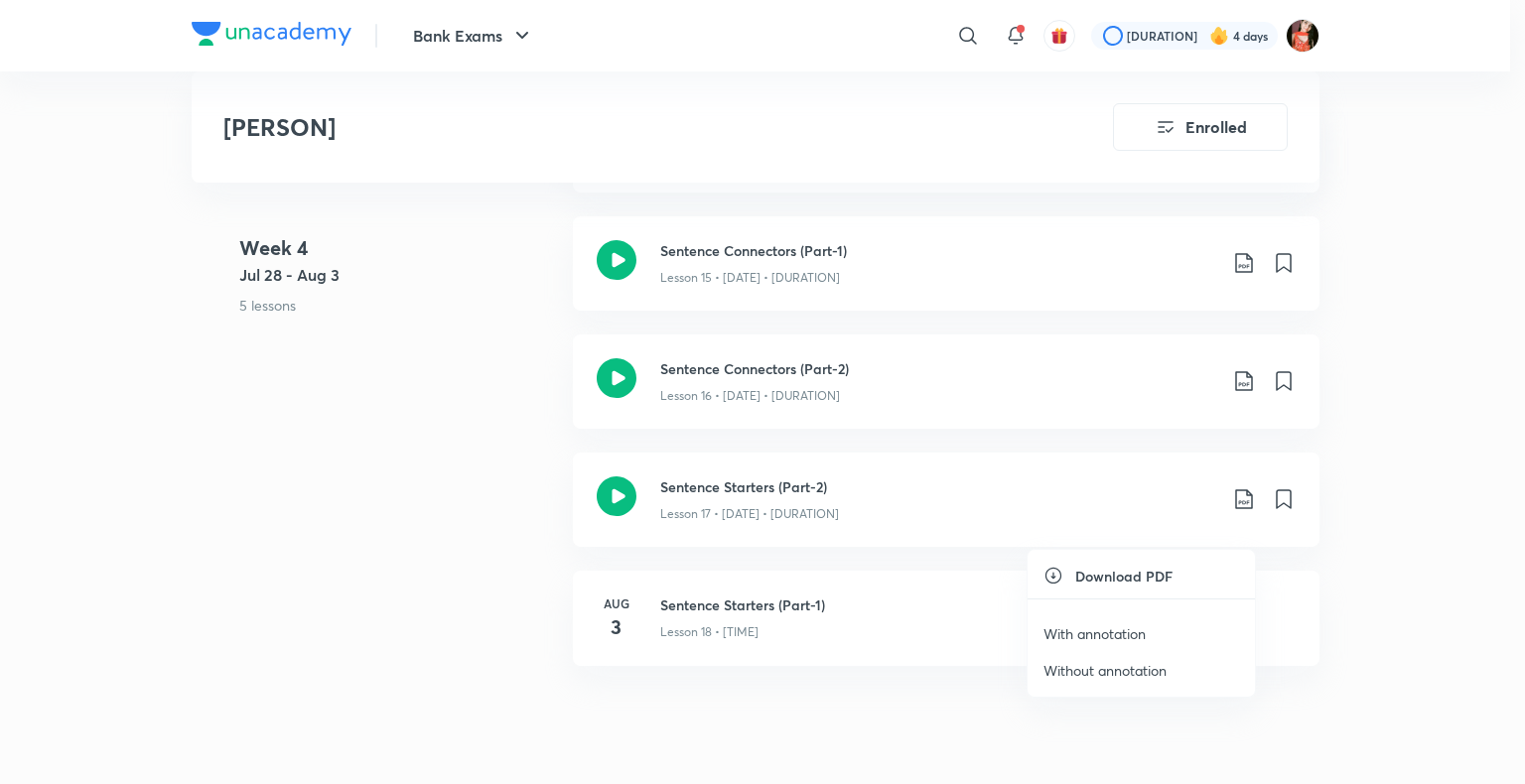 click on "With annotation" at bounding box center (1094, 633) 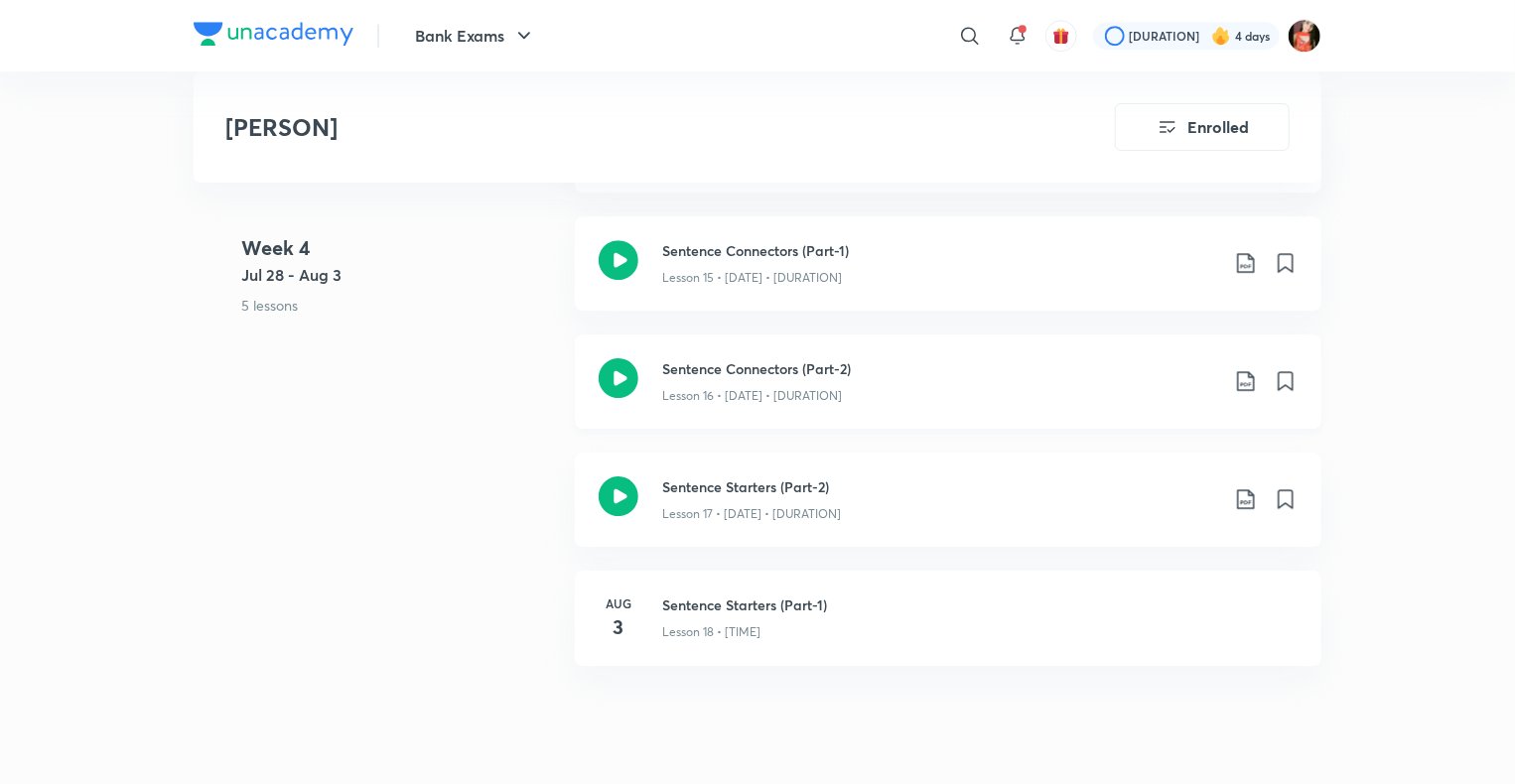 click 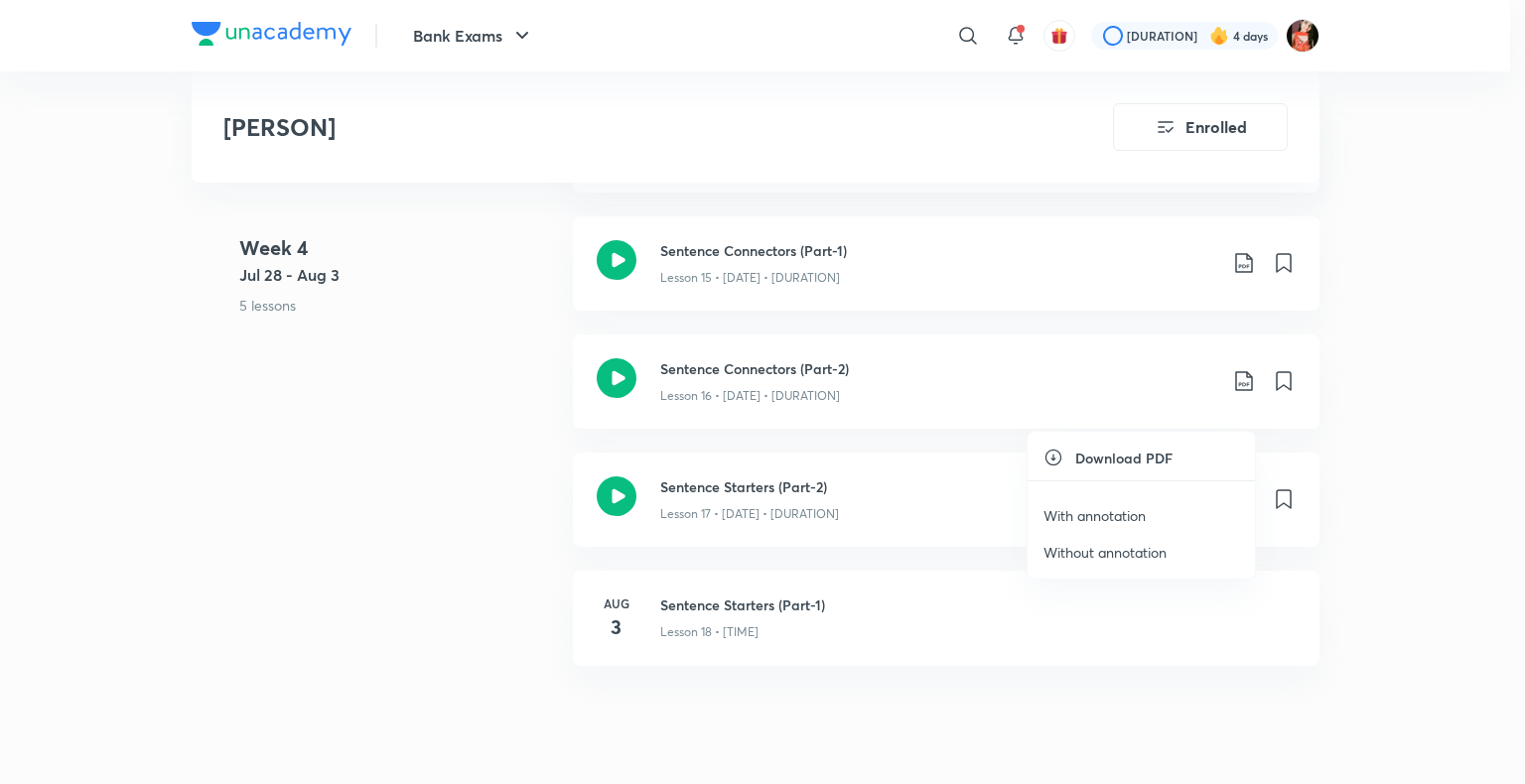 click on "With annotation" at bounding box center (1094, 515) 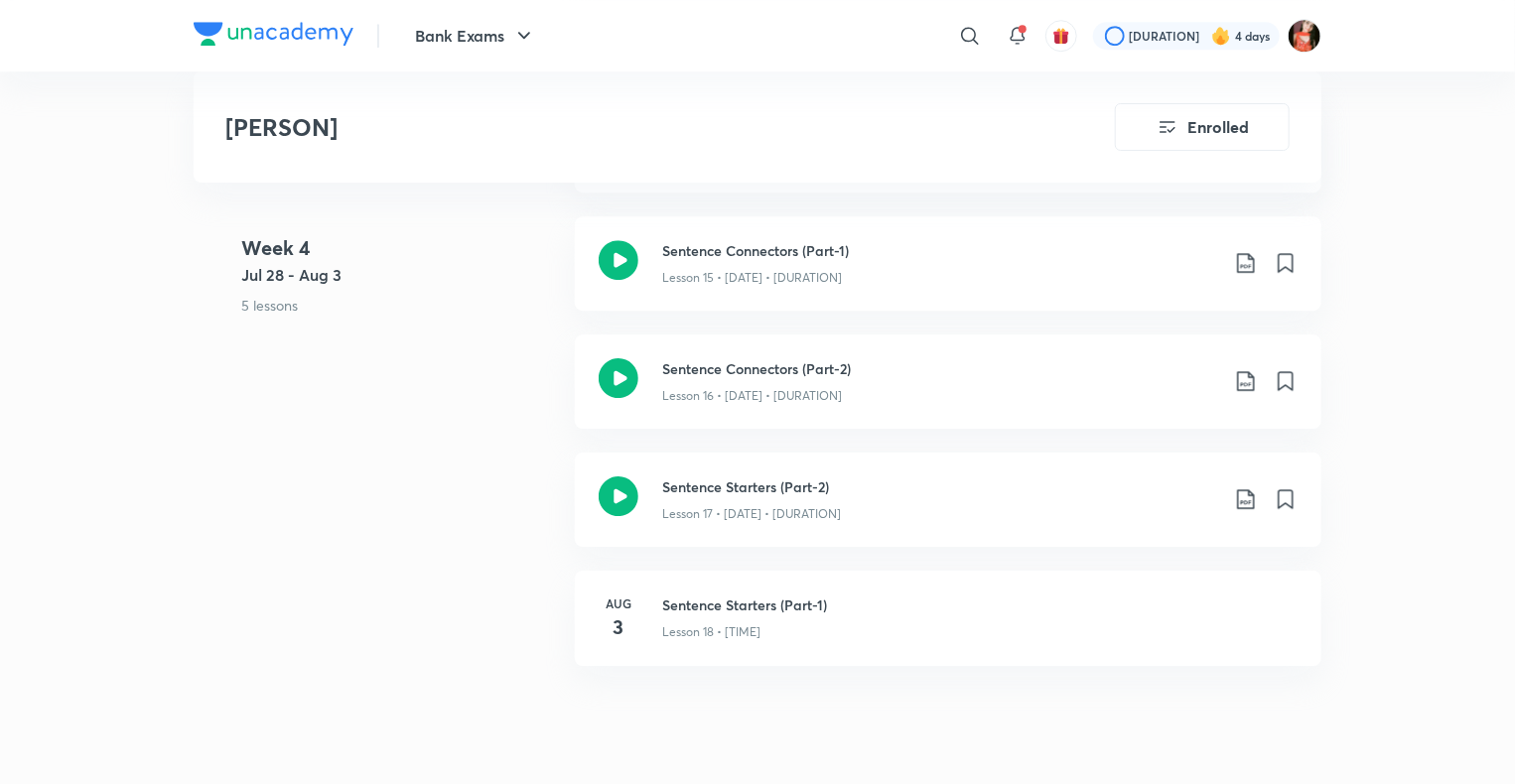click on "Bank Exams ​ 95 min 4 days Vardaan : English Course Mains Exam 2025 Enrolled Bank Exams Plus Syllabus English Language Hinglish Vardaan : English Course Mains Exam 2025 Vishal Parihar This course, led by Vishal Parihar Sir, will cover all fundamental Mains concepts and equip you with strategies to effectively handle questions of varying difficulty levels in exams.  Read more Updates About Enrolled Demo classes   Watch free classes by the educators of this batch   1.5K Hinglish English Language How to start English(Beginner to advance) Vishal Parihar 25th Feb • 1h    1.3K Hinglish English Language VOCAB TOOLKIT | Daily MCQs (Word Fillers) Vishal Parihar 7th May • 1h    262 Hinglish English Language Pronoun- Doubt Clearing Session Vishal Parihar 24th May • 1h    514 English English Language VOCAB TOOLKIT | Daily MCQs (Word Fillers) Vishal Parihar 19th May • 1h  Resume Lesson 17 from 0:00mins Sentence Starters (Part-2) Lesson 17  •  Aug 1  •  47m  Week 1 Jul 7 - 13 4 lessons Week 2 Jul 18 3" at bounding box center (758, -543) 